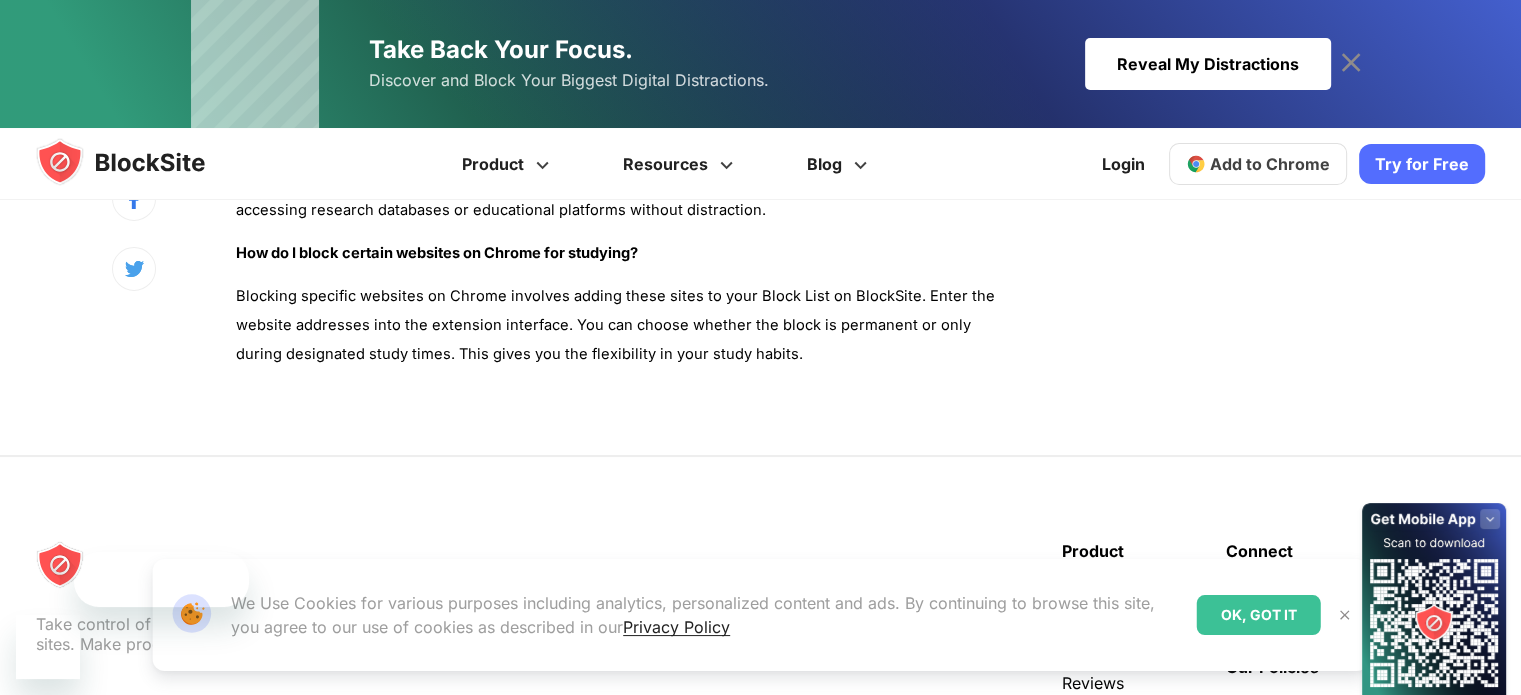 scroll, scrollTop: 0, scrollLeft: 0, axis: both 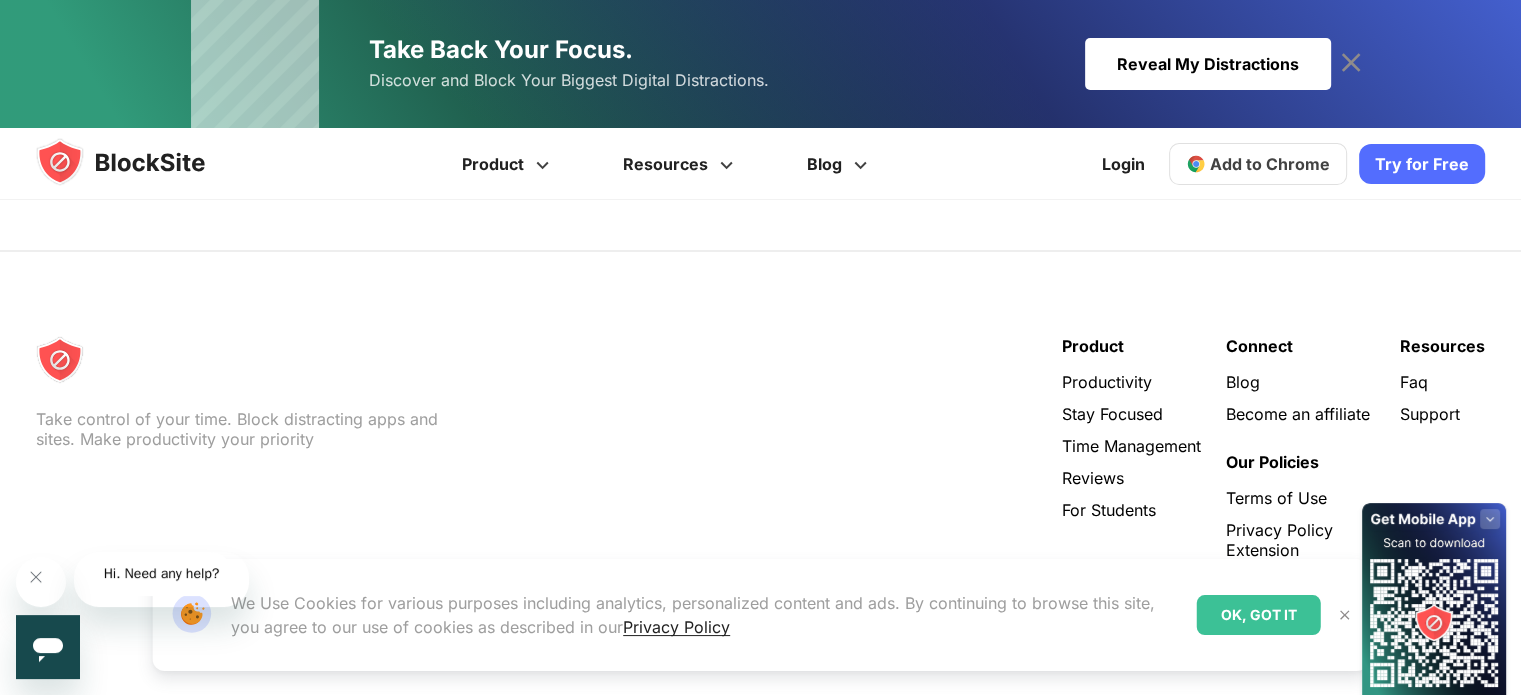 click on "To block websites on a student’s computer, install BlockSite and go to the dashboard where you can enter the URLs of distracting sites. Since BlockSite has the ability to sync across devices, any settings applied on one device will also be applied on all others. This creates a consistent study environment." at bounding box center (620, -313) 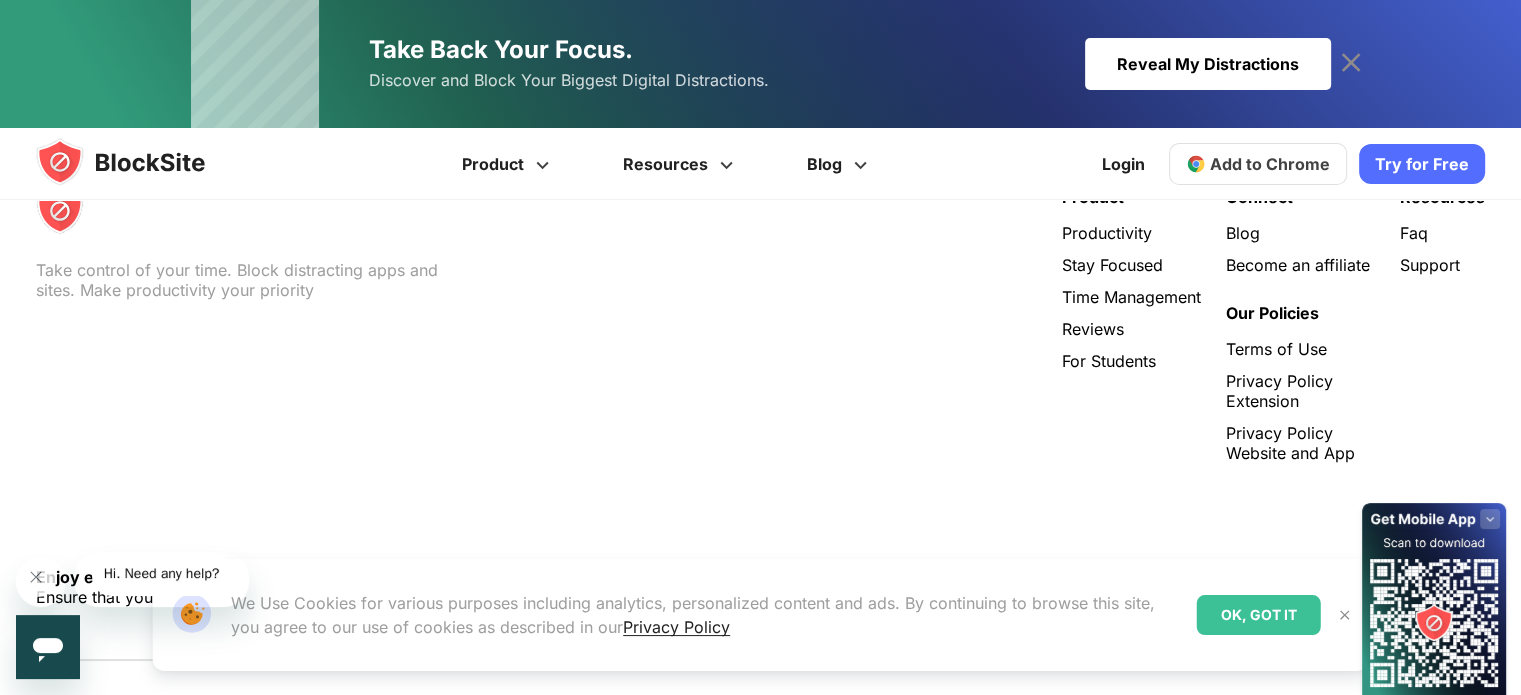 scroll, scrollTop: 7260, scrollLeft: 0, axis: vertical 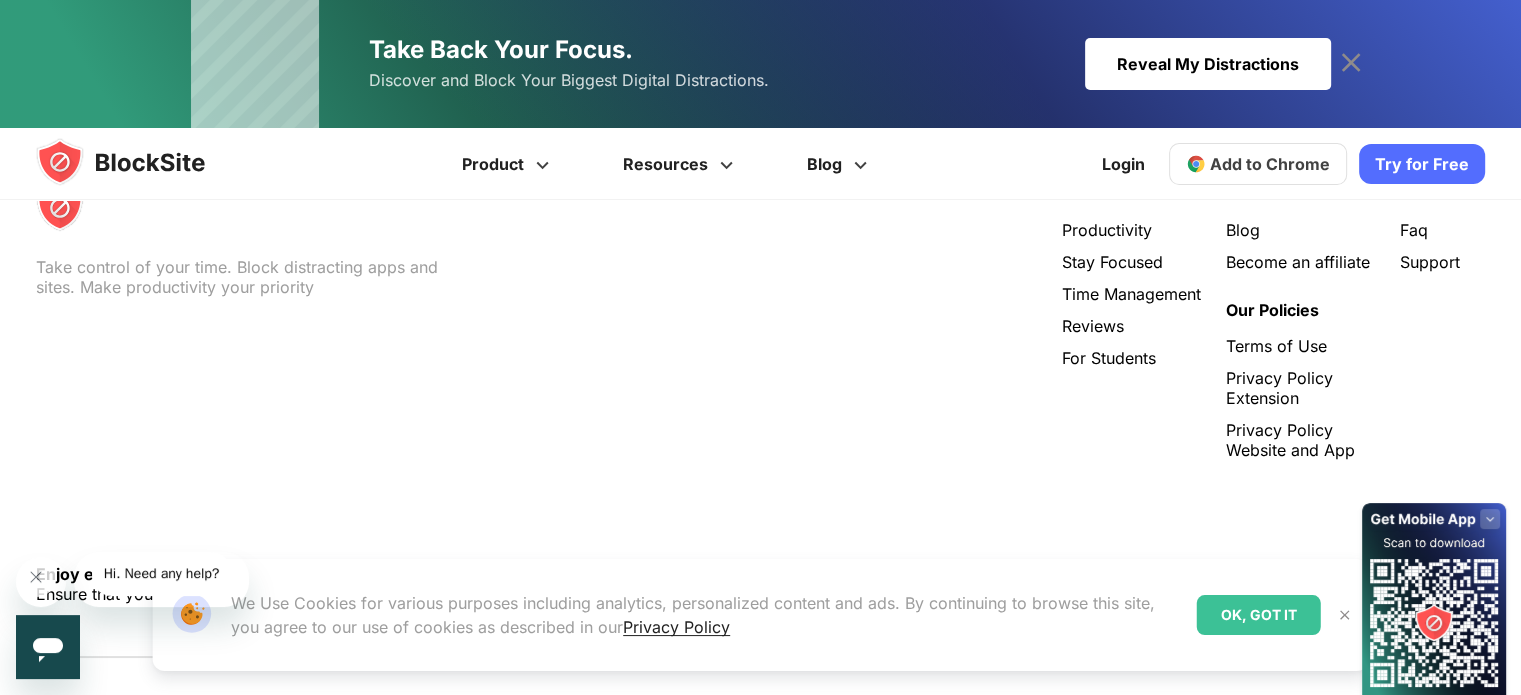 click on "Temporarily blocking a website on Google Chrome can be done easily with BlockSite. Simply go to the BlockSite extension, add the site to your Block List, and choose the time frame during which the site should be blocked. This feature is particularly useful for short study sessions or specific study hours." at bounding box center [620, -321] 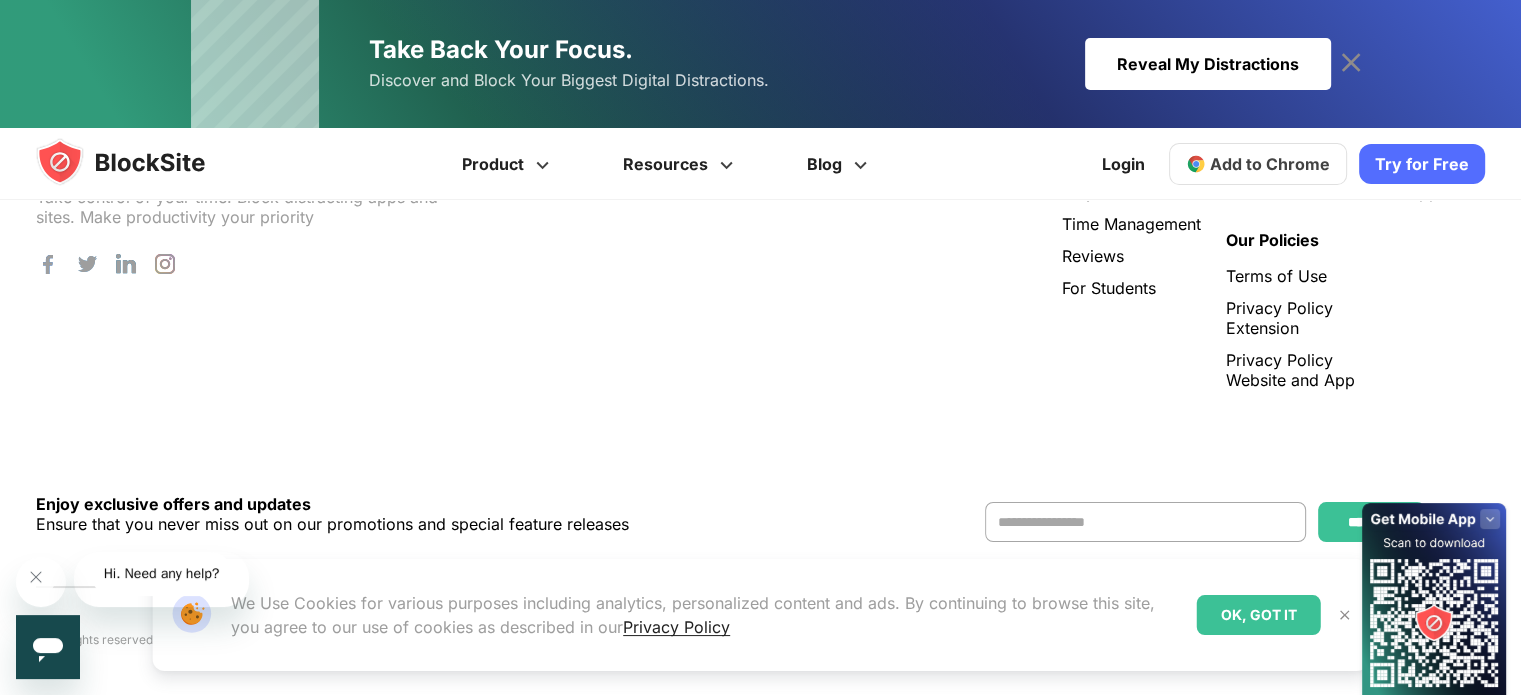 scroll, scrollTop: 7417, scrollLeft: 0, axis: vertical 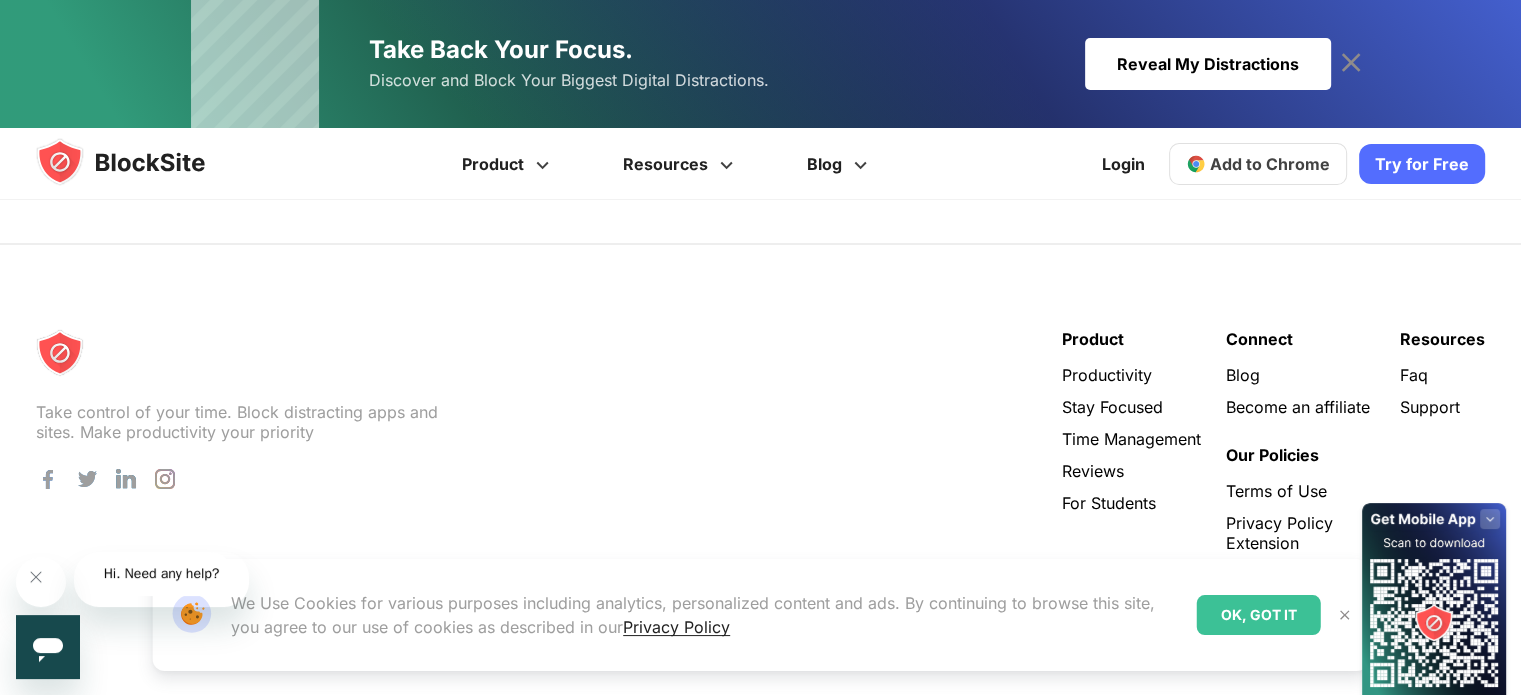 click on "To block websites on a student’s computer, install BlockSite and go to the dashboard where you can enter the URLs of distracting sites. Since BlockSite has the ability to sync across devices, any settings applied on one device will also be applied on all others. This creates a consistent study environment." at bounding box center (620, -320) 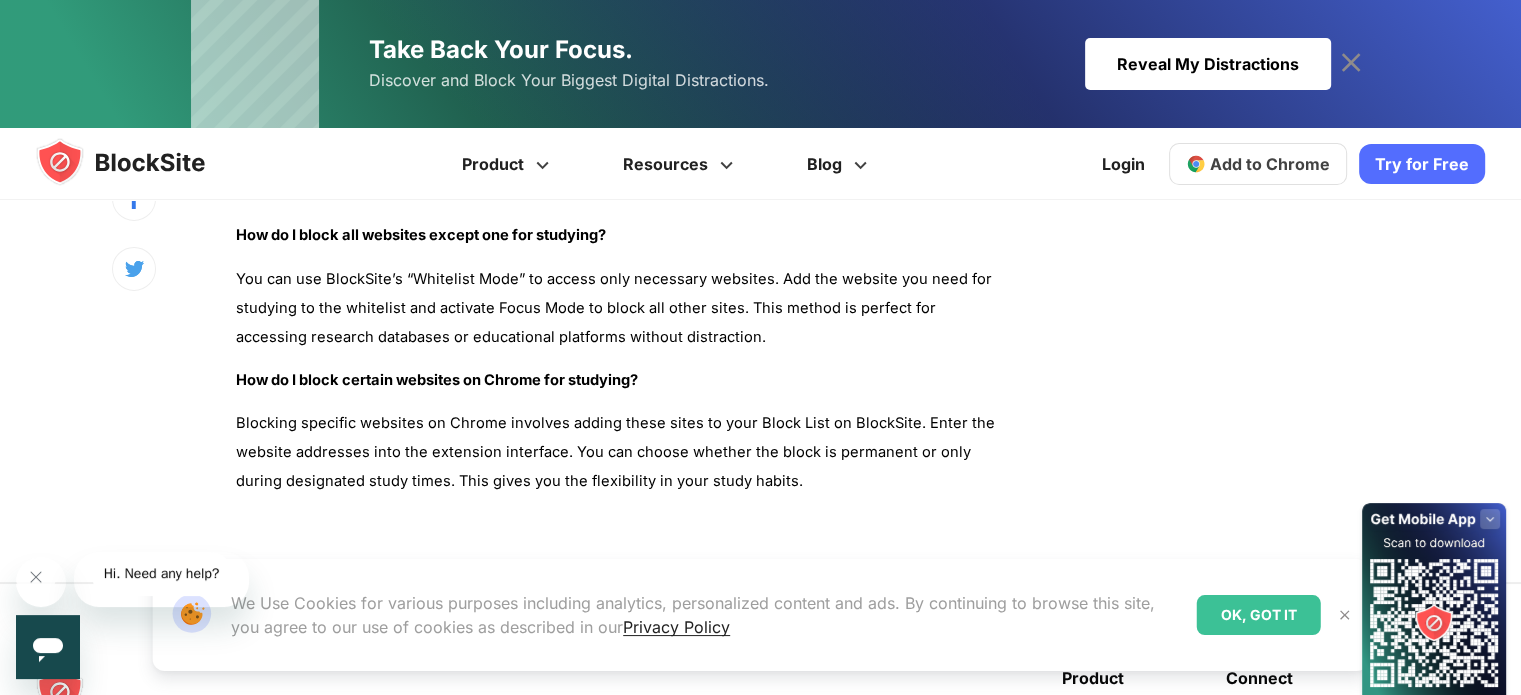 scroll, scrollTop: 6777, scrollLeft: 0, axis: vertical 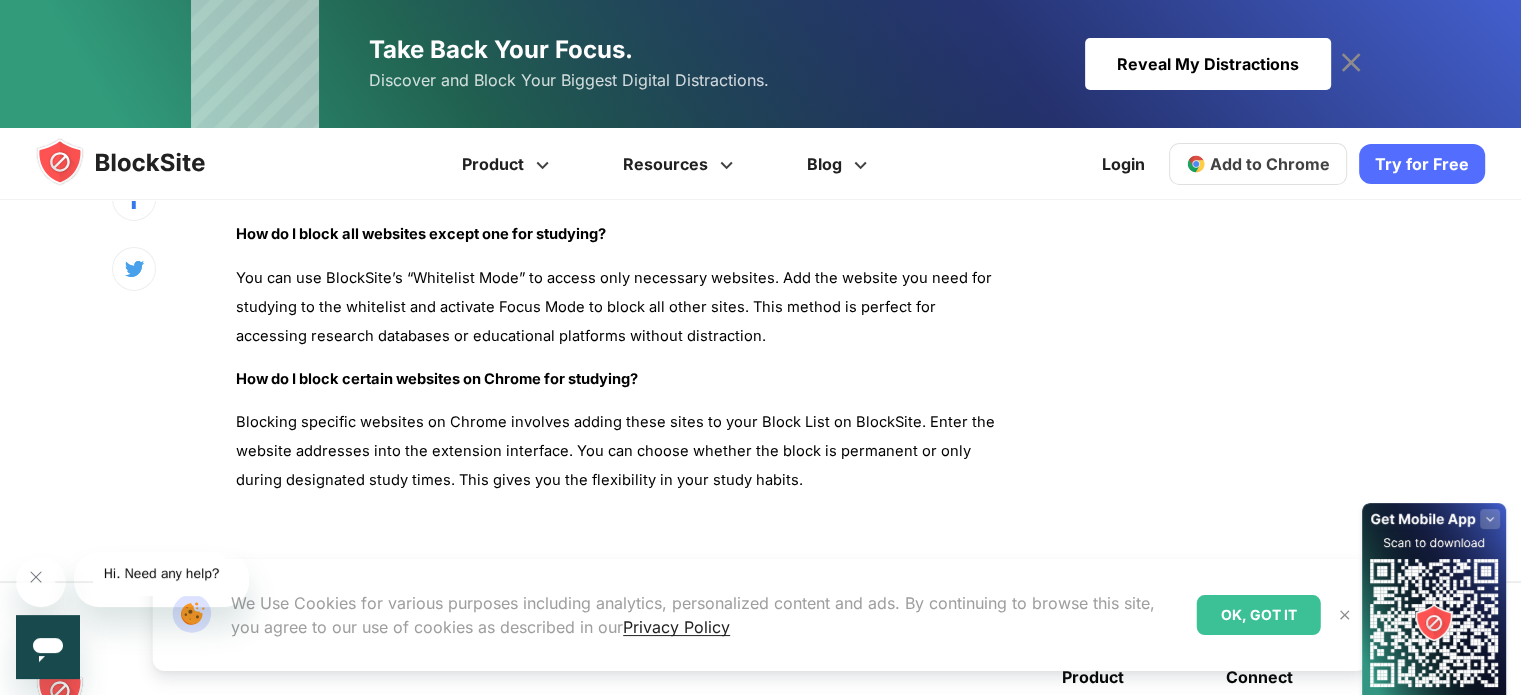 click on "BlockSite offers an easy setup to block distracting websites at no cost. Simply add the websites you find distracting to the Block List, and BlockSite will prevent access during your specified study times. This free feature is great for staying focused without spending money." at bounding box center [620, -127] 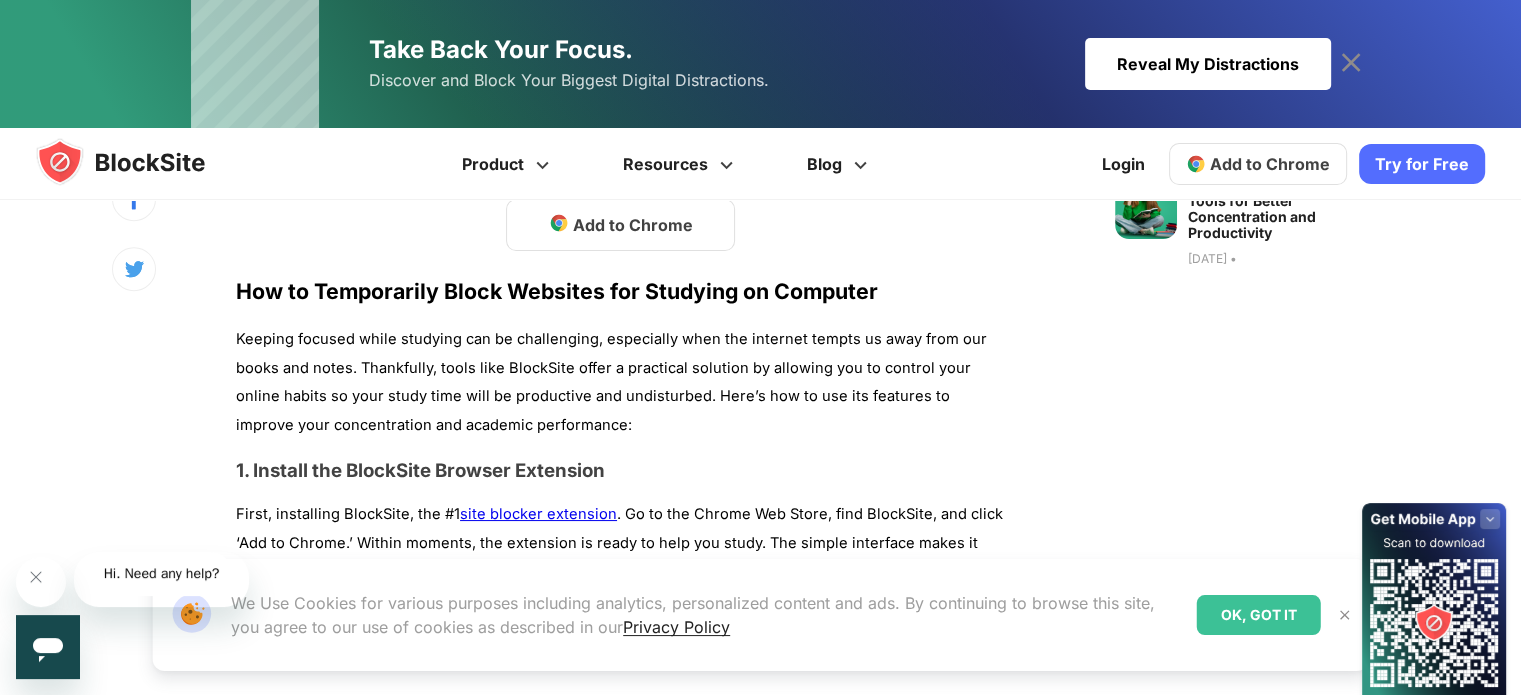 scroll, scrollTop: 1218, scrollLeft: 0, axis: vertical 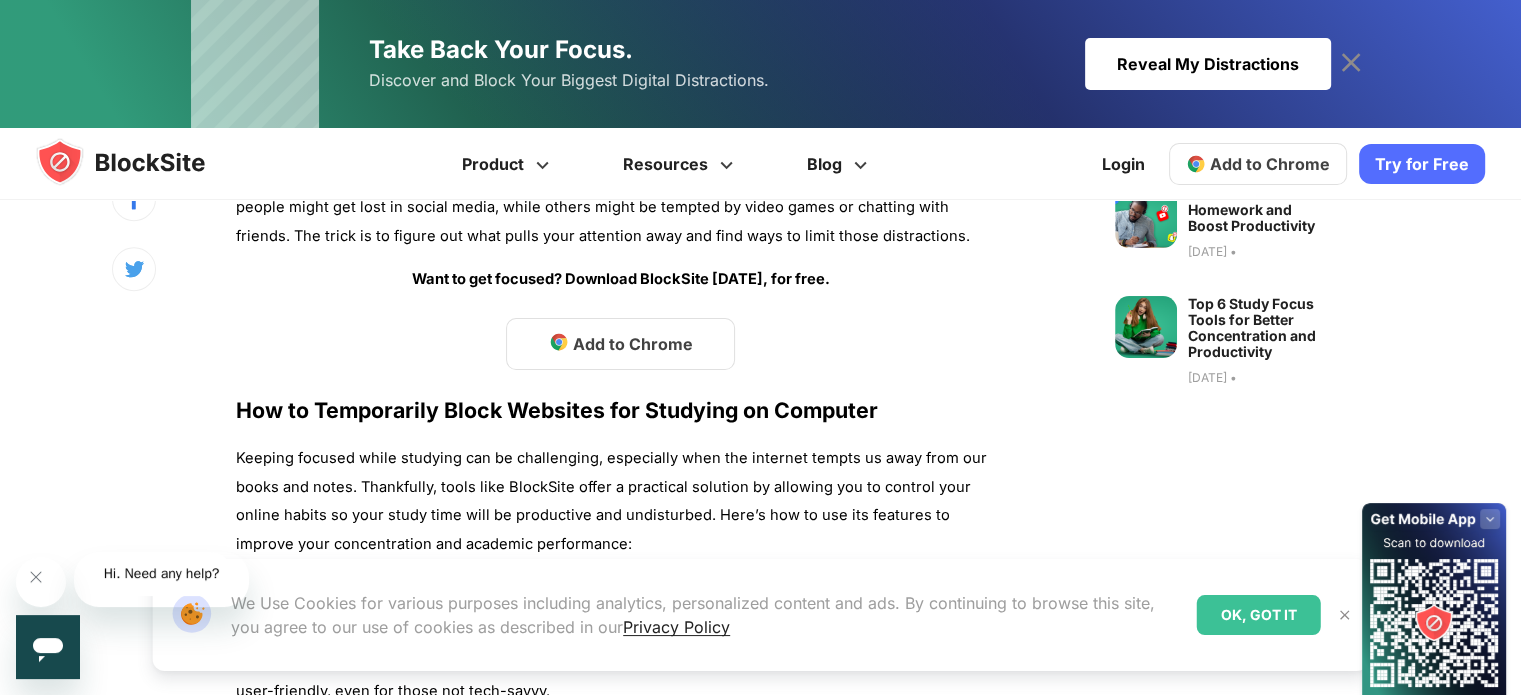 click on "Add to Chrome" at bounding box center [1270, 164] 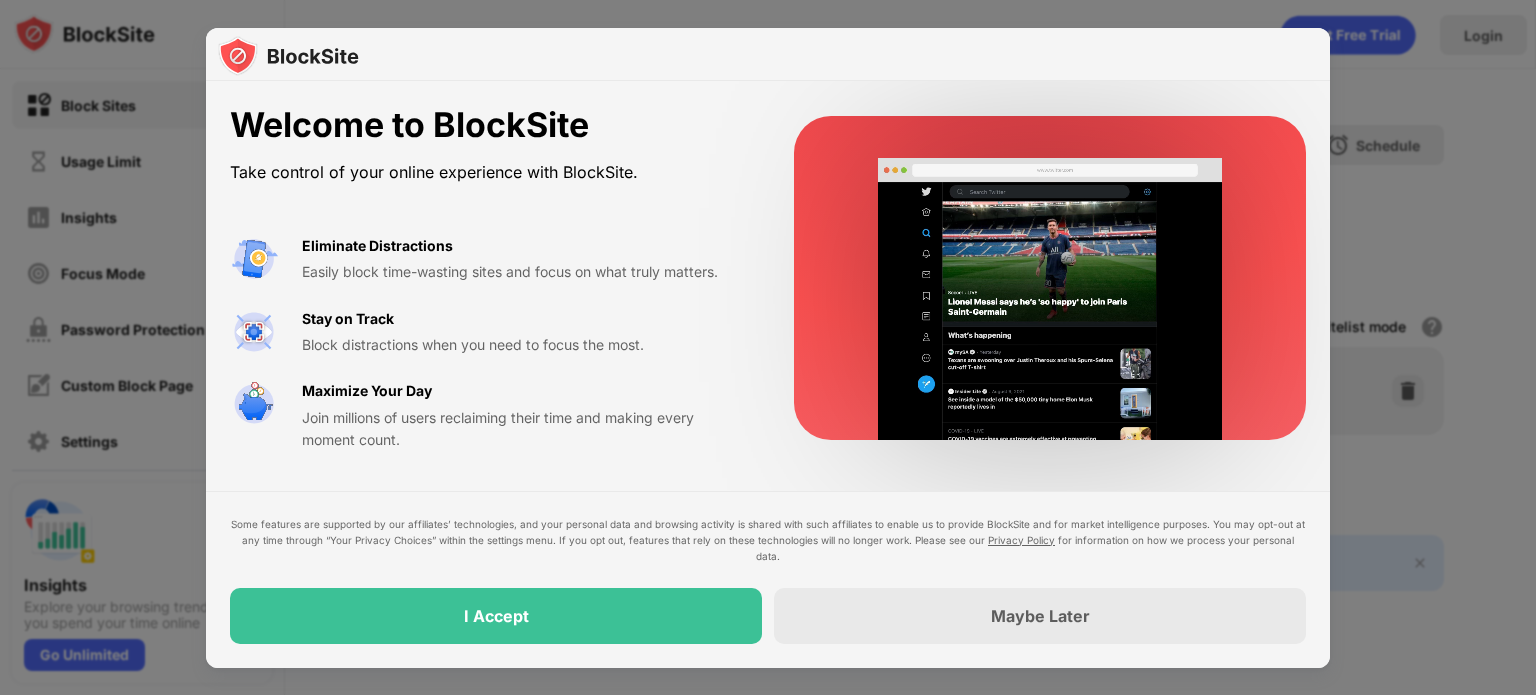 scroll, scrollTop: 0, scrollLeft: 0, axis: both 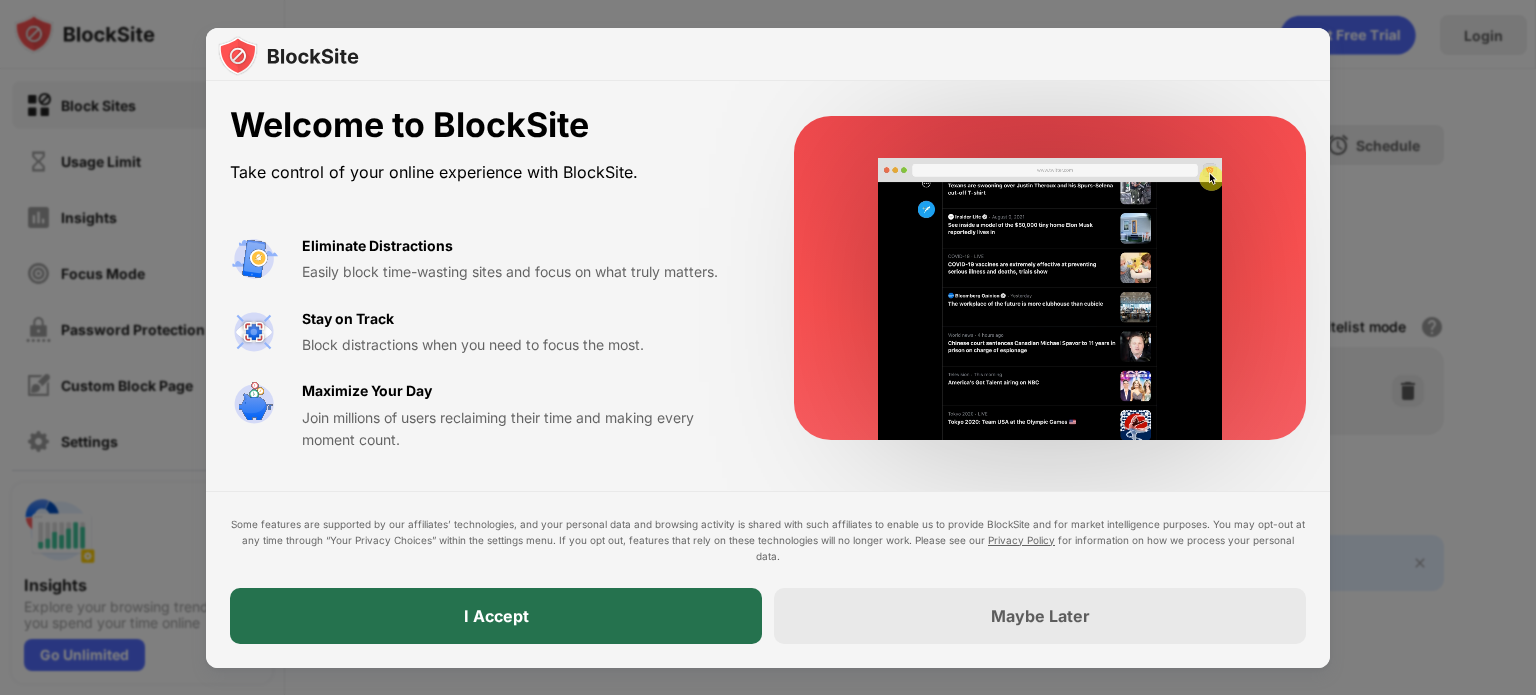 click on "I Accept" at bounding box center (496, 616) 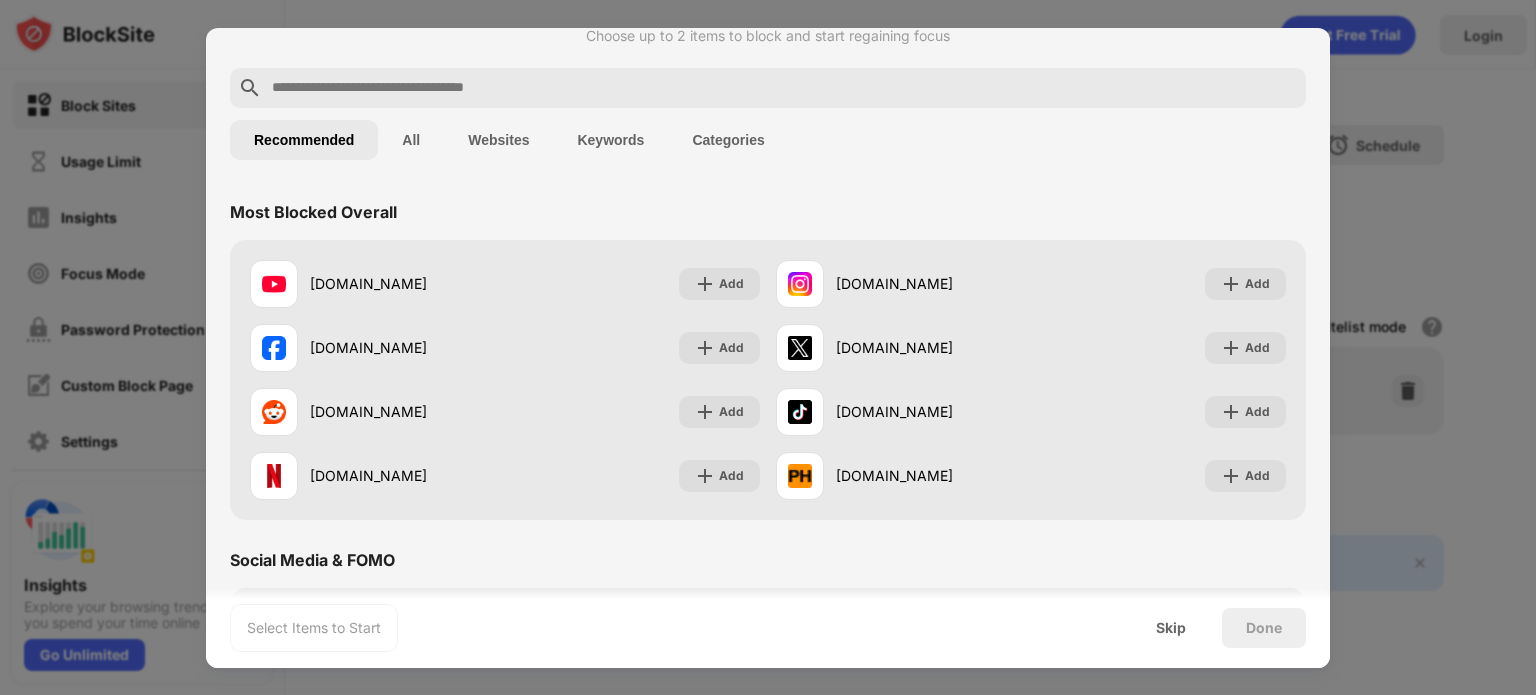 scroll, scrollTop: 0, scrollLeft: 0, axis: both 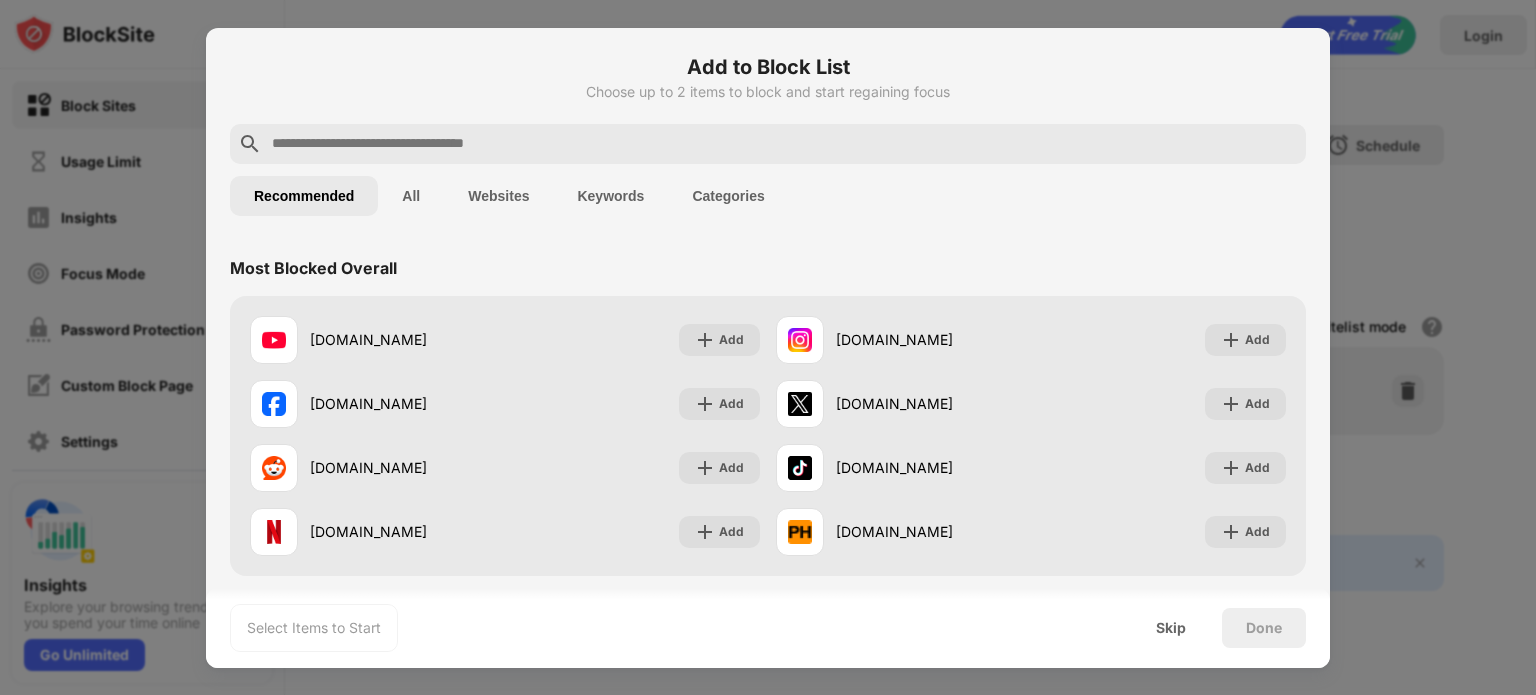 click on "Skip" at bounding box center (1171, 628) 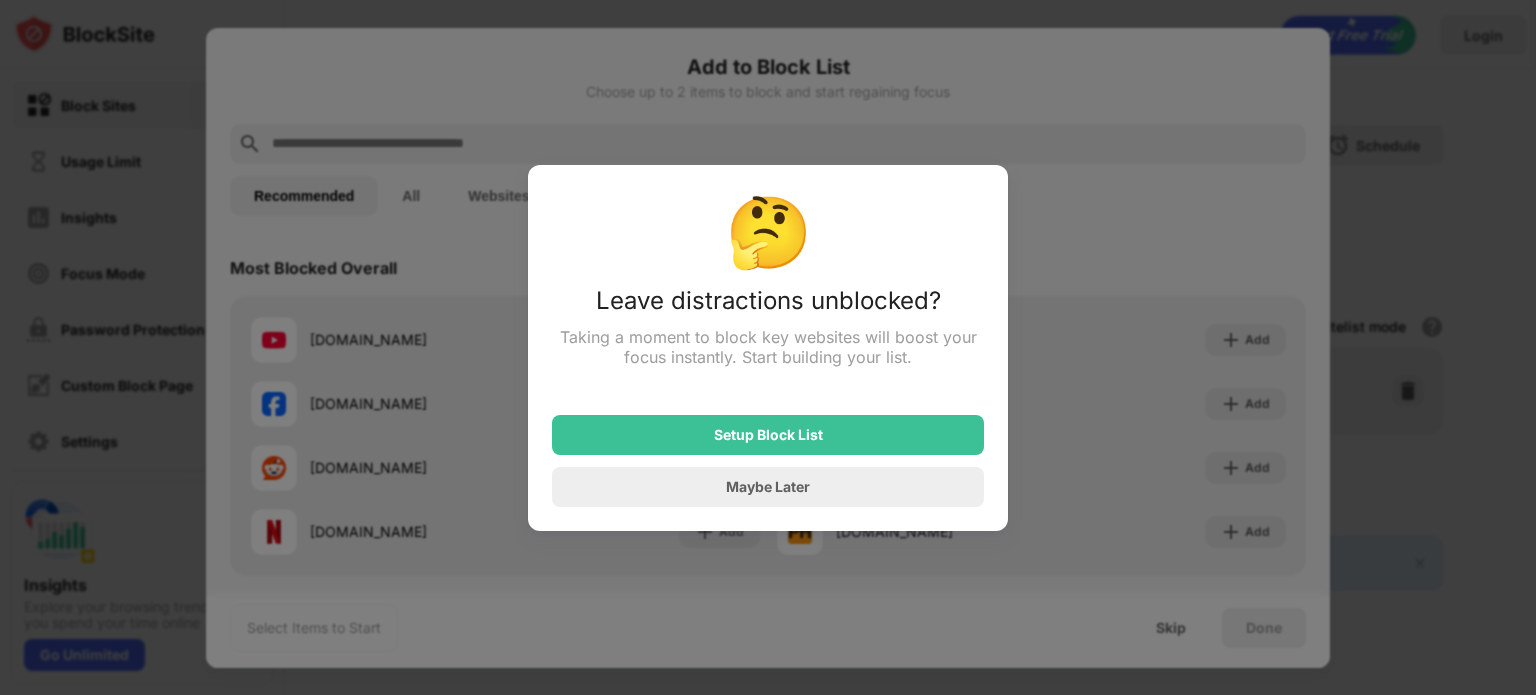click at bounding box center (768, 347) 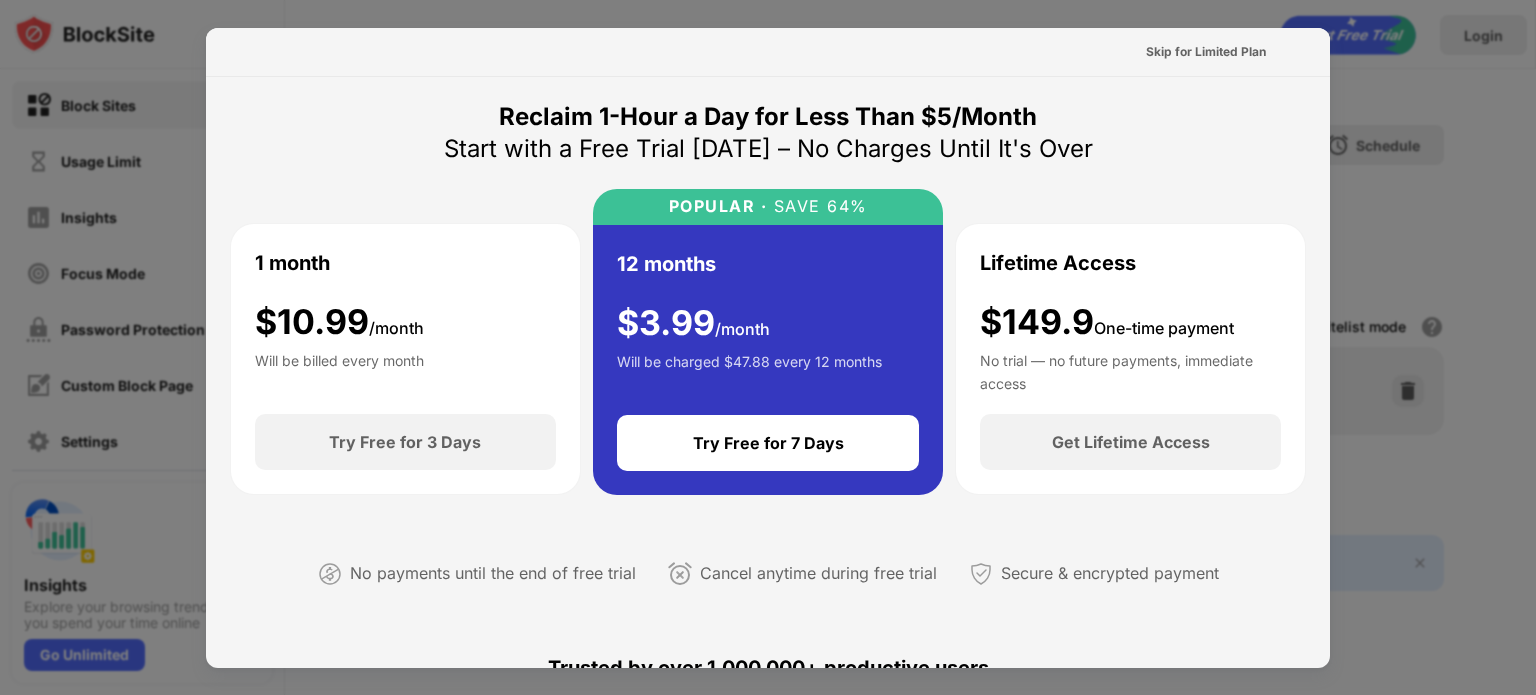 click on "Trusted by over 1,000,000+ productive users" at bounding box center (768, 668) 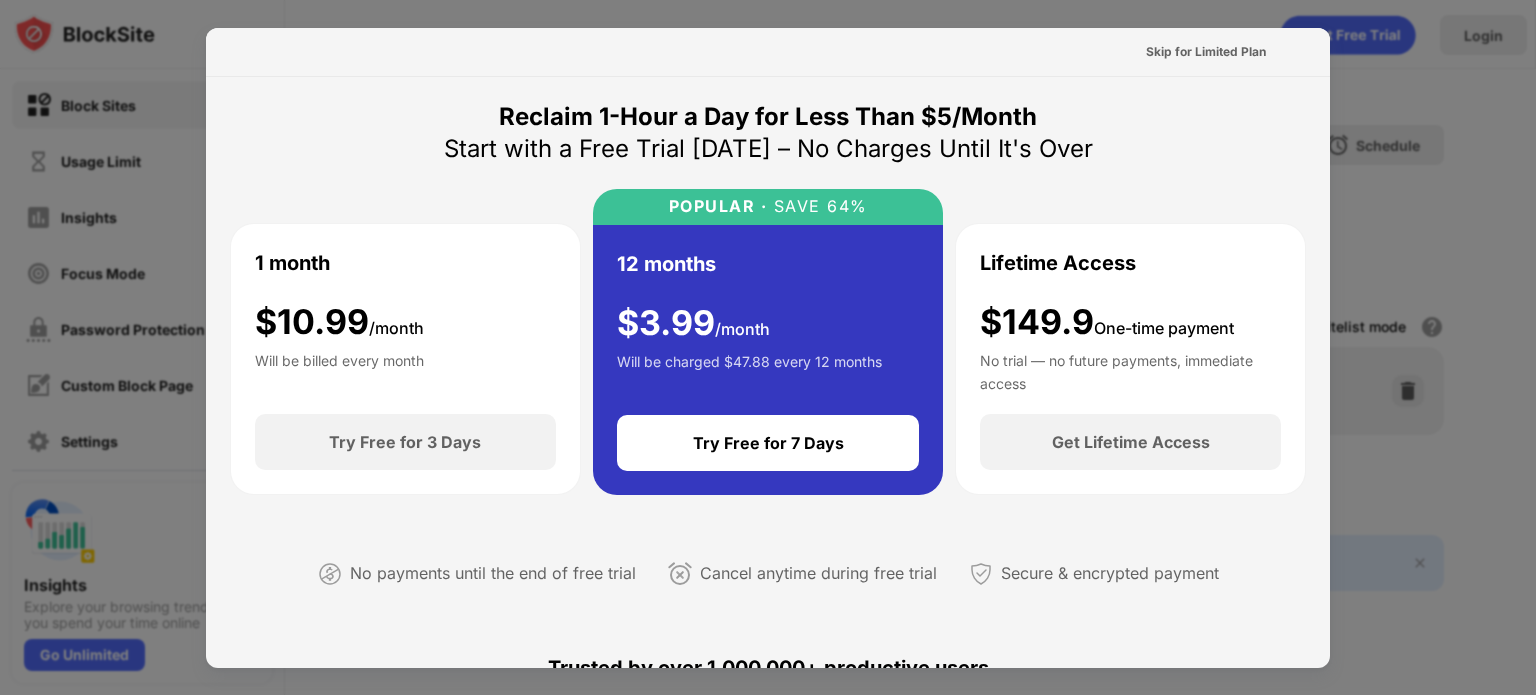 click on "Reclaim 1-Hour a Day for Less Than $5/Month Start with a Free Trial [DATE] – No Charges Until It's Over 1 month $ 10.99  /month Will be billed every month Try Free for 3 Days POPULAR ·   SAVE 64% 12 months $ 3.99  /month Will be charged $47.88 every 12 months Try Free for 7 Days Lifetime Access $149.9  One-time payment No trial — no future payments, immediate access Get Lifetime Access No payments until the end of free trial Cancel anytime during free trial Secure & encrypted payment" at bounding box center (768, 361) 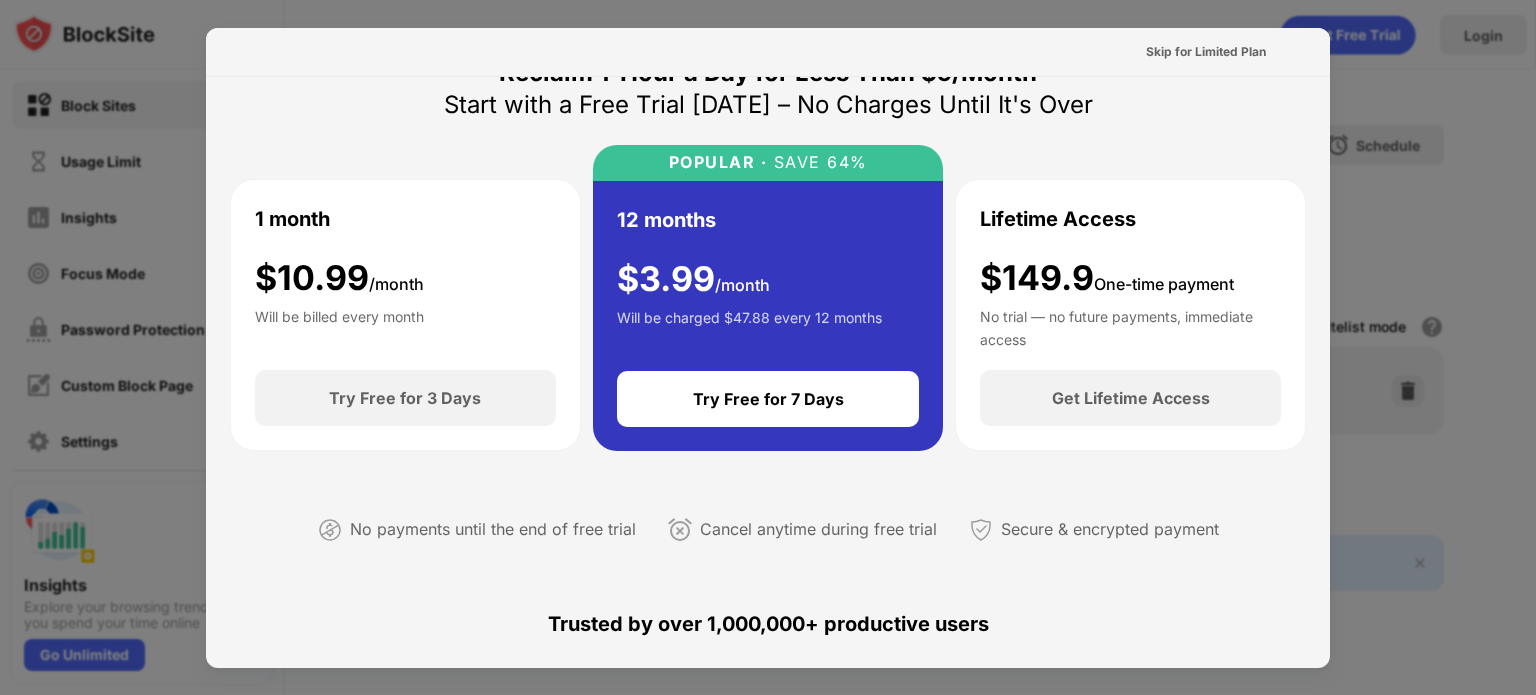 scroll, scrollTop: 0, scrollLeft: 0, axis: both 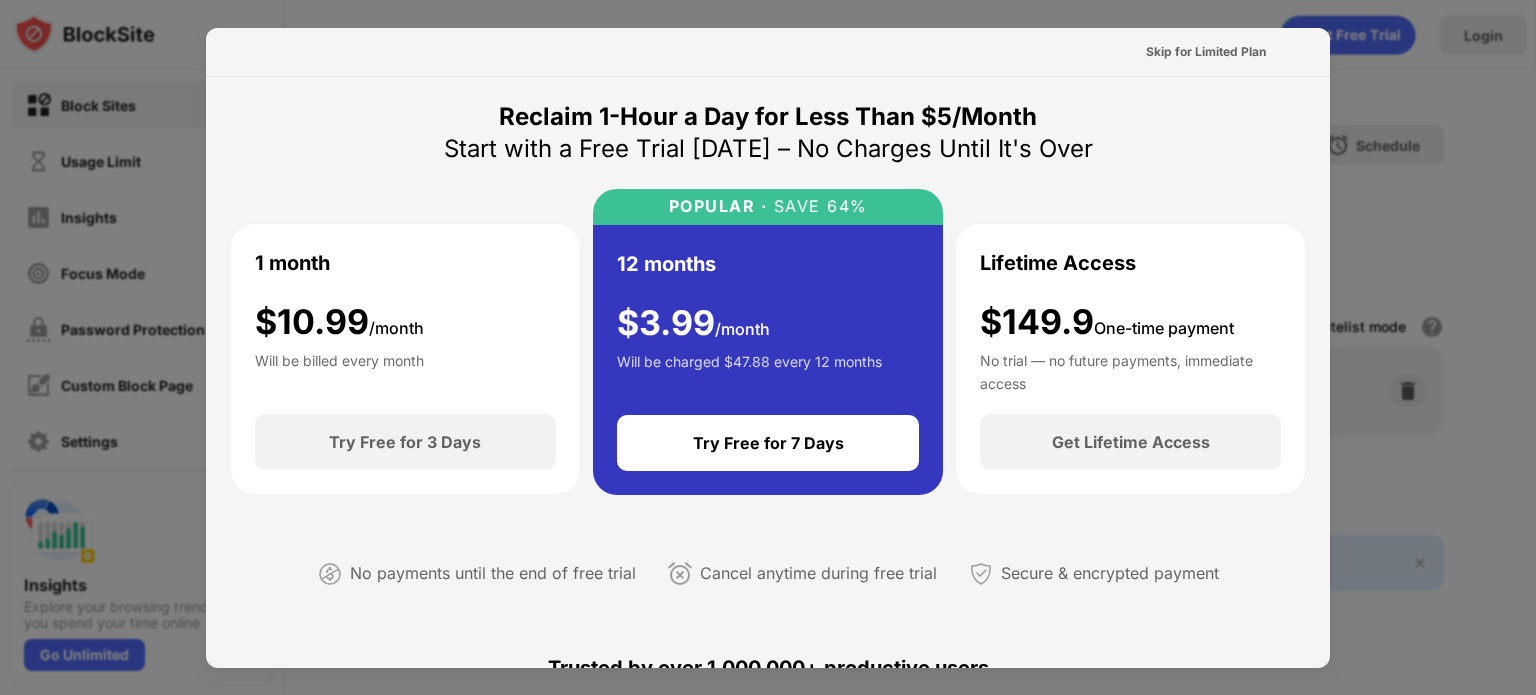 click on "Skip for Limited Plan" at bounding box center [1206, 52] 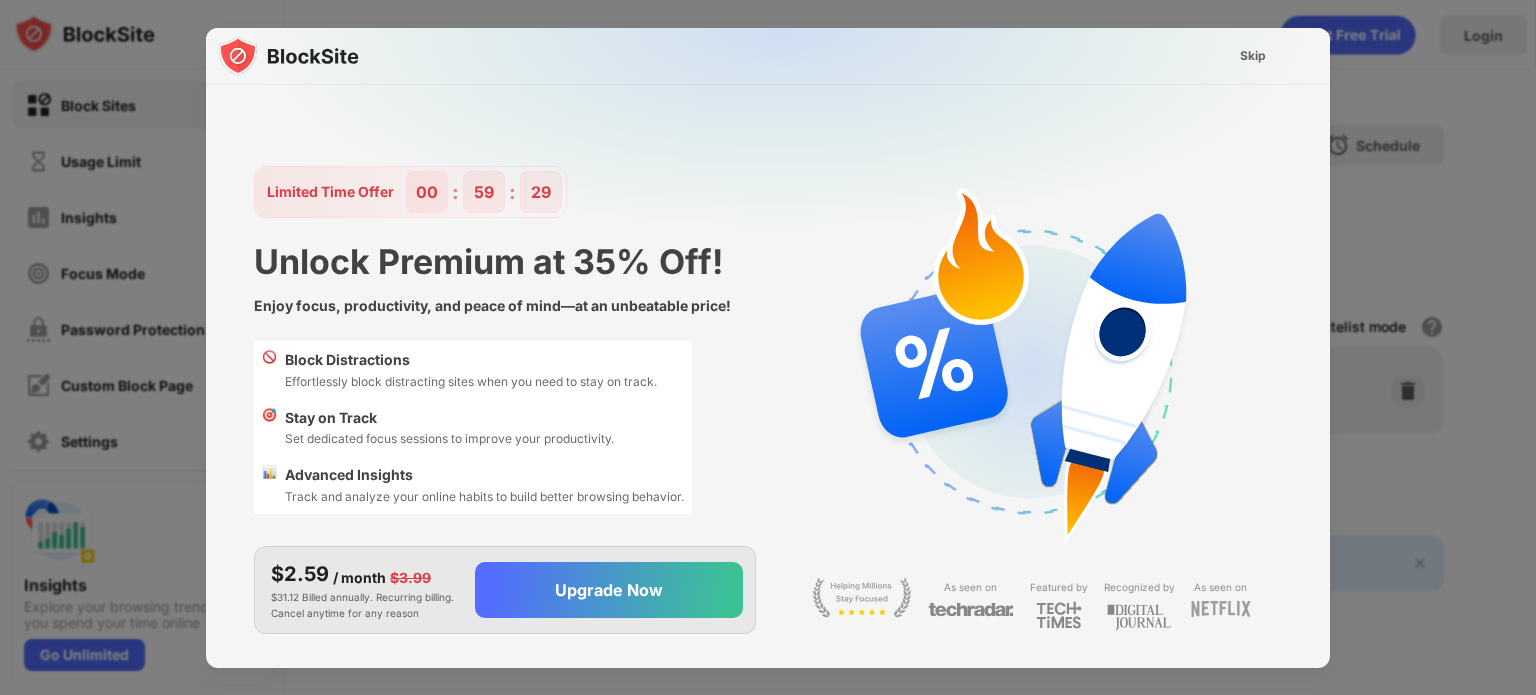 click at bounding box center (780, 226) 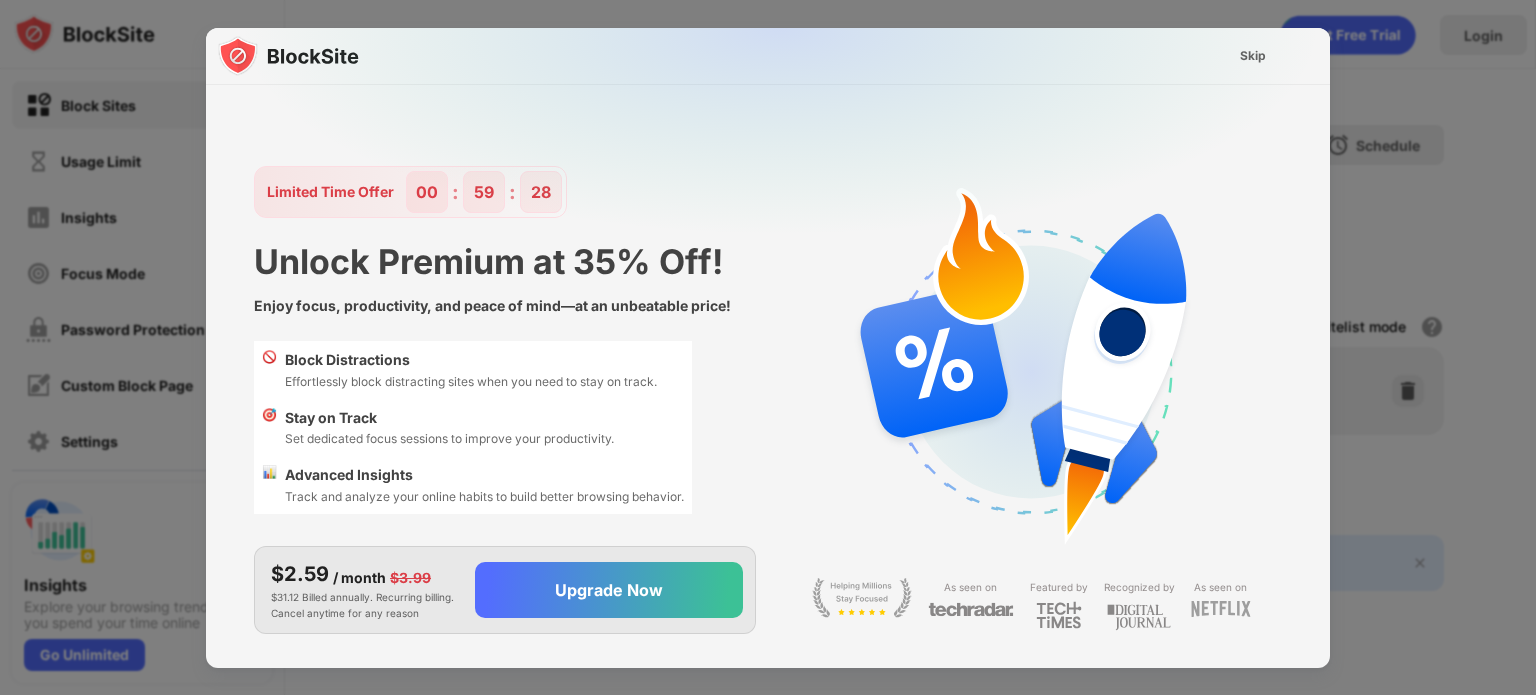 click at bounding box center (780, 226) 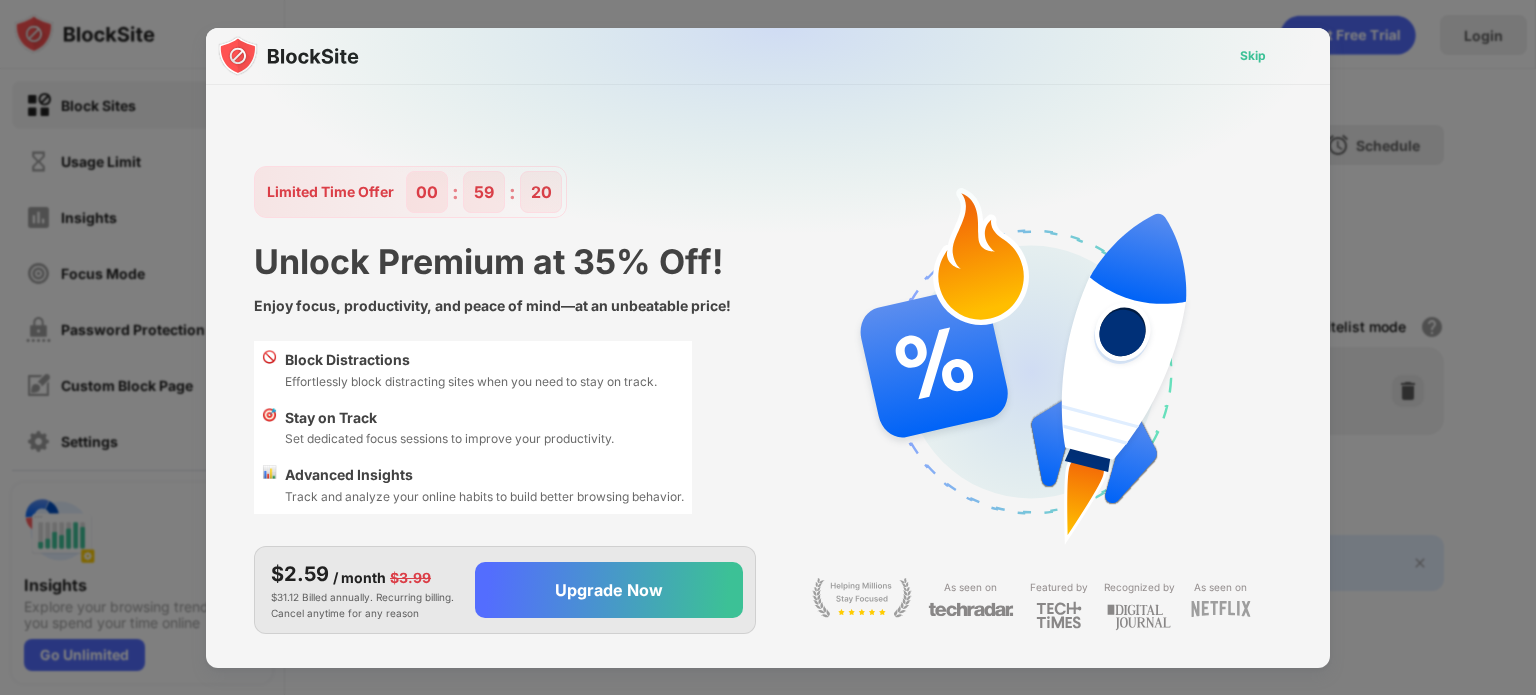click on "Skip" at bounding box center [1253, 56] 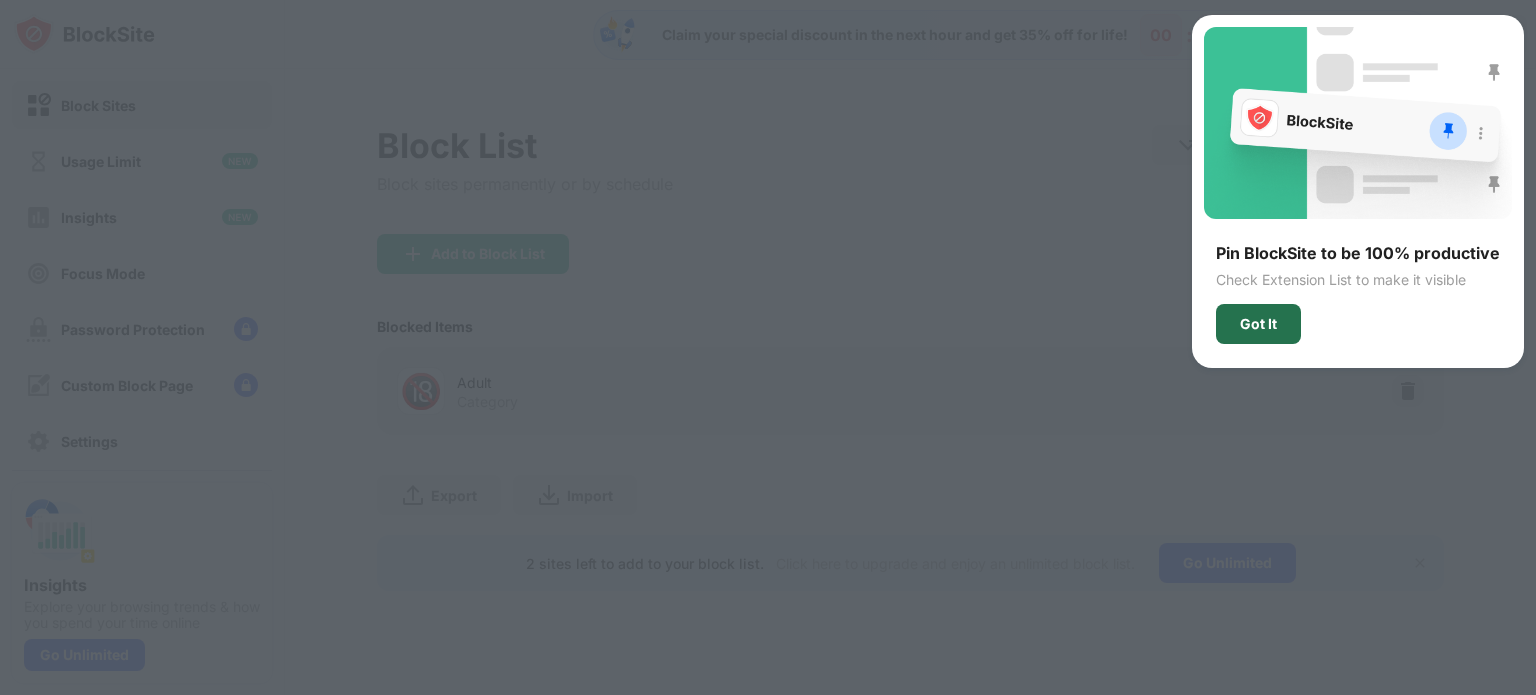 click on "Got It" at bounding box center (1258, 324) 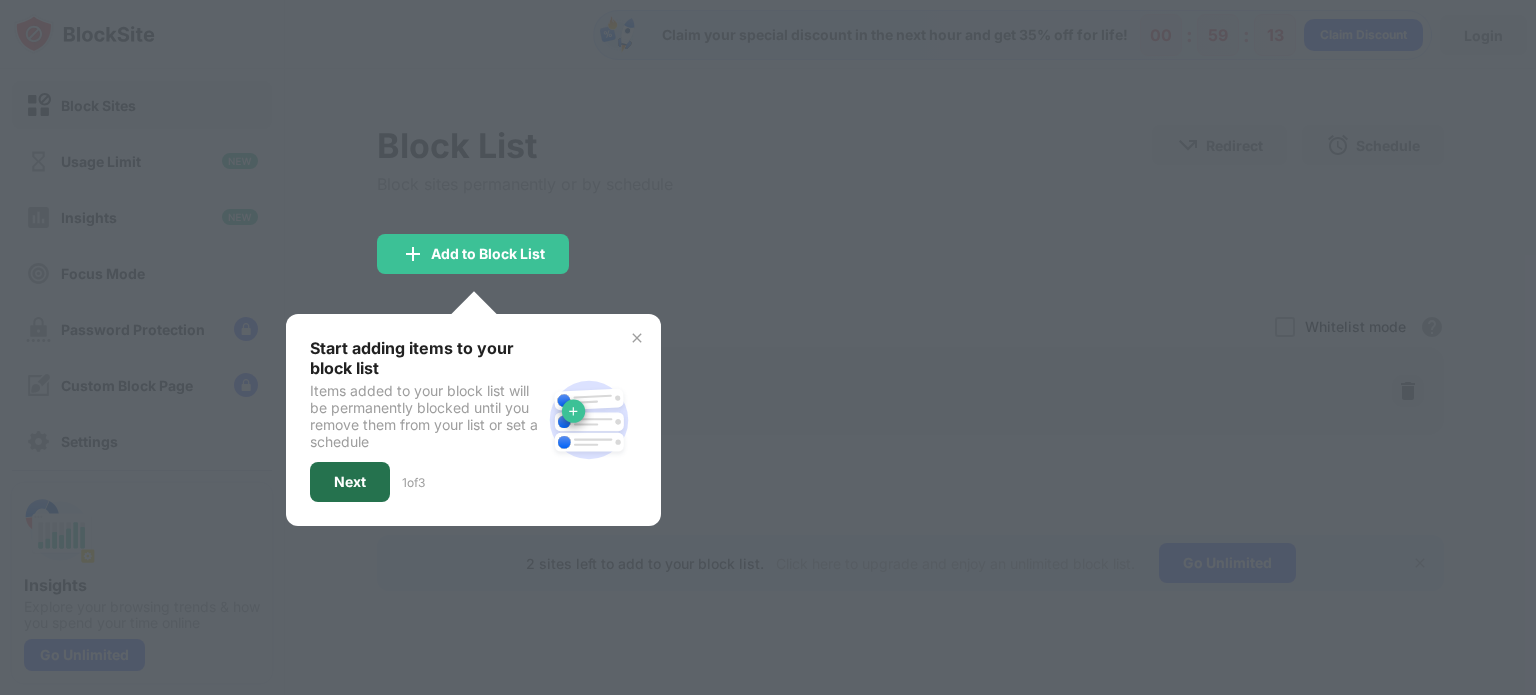 click on "Next" at bounding box center (350, 482) 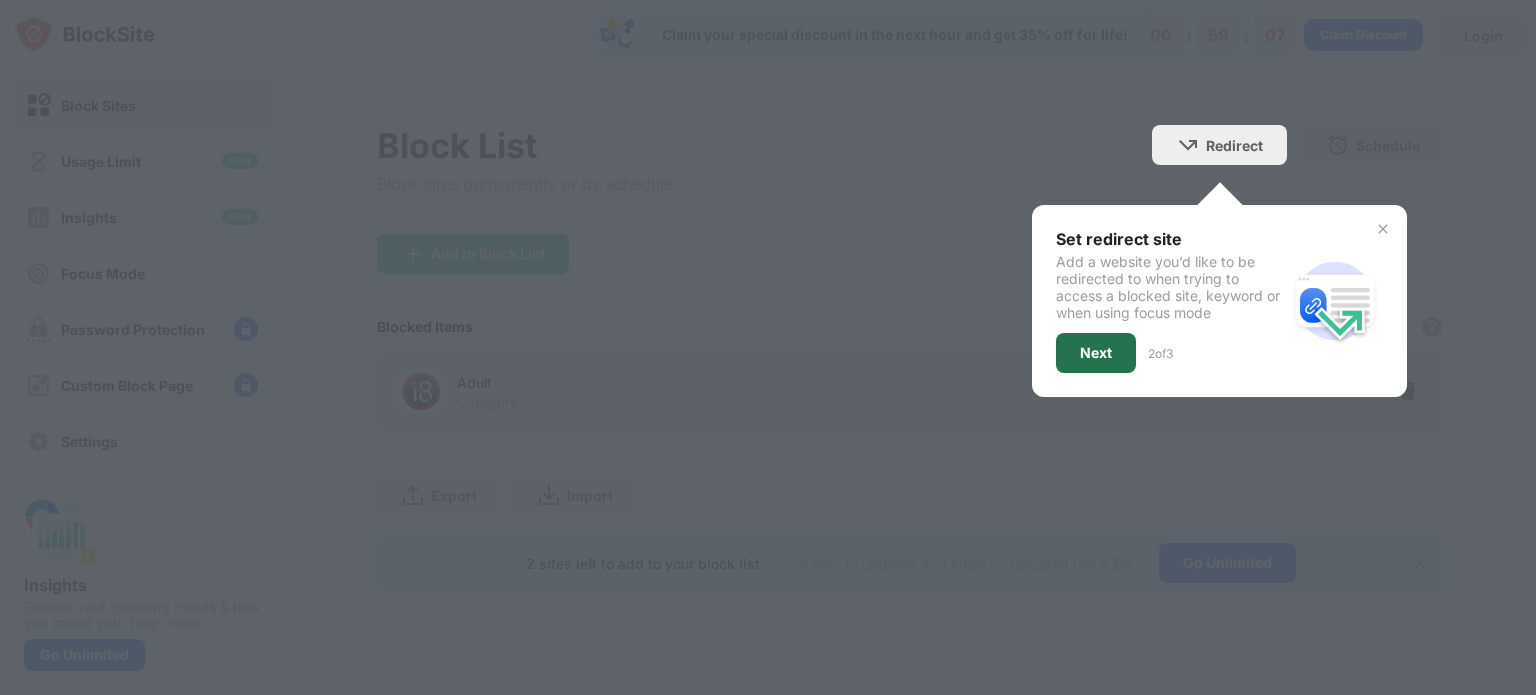click on "Next" at bounding box center (1096, 353) 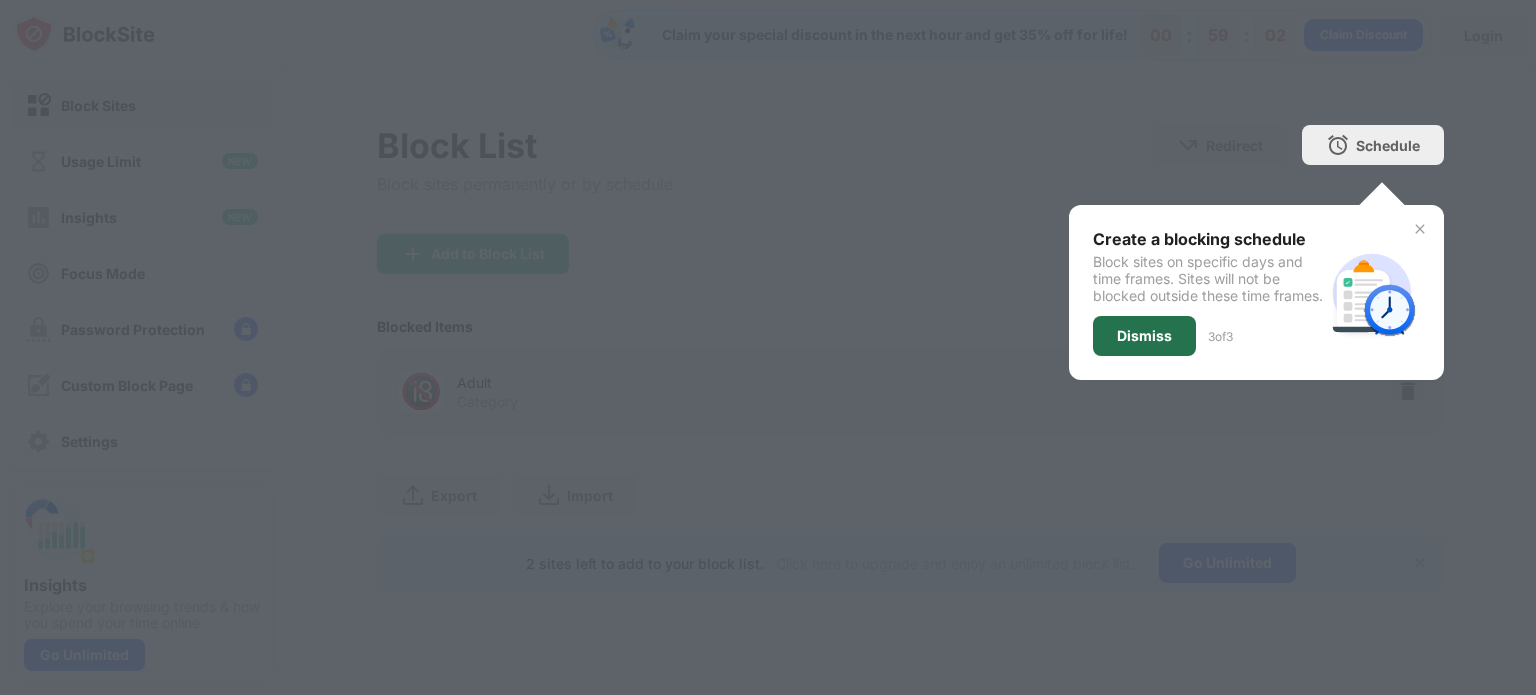 click on "Dismiss" at bounding box center [1144, 336] 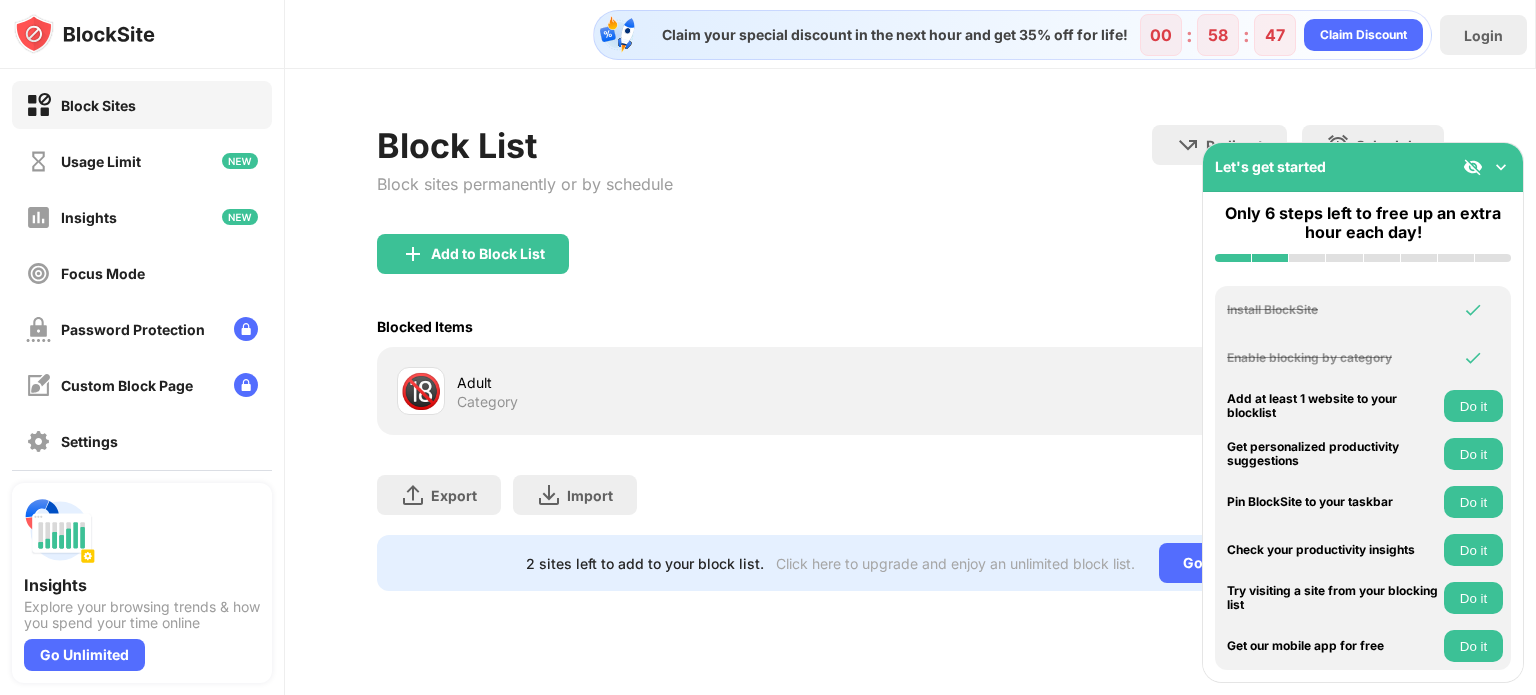 click at bounding box center (1501, 167) 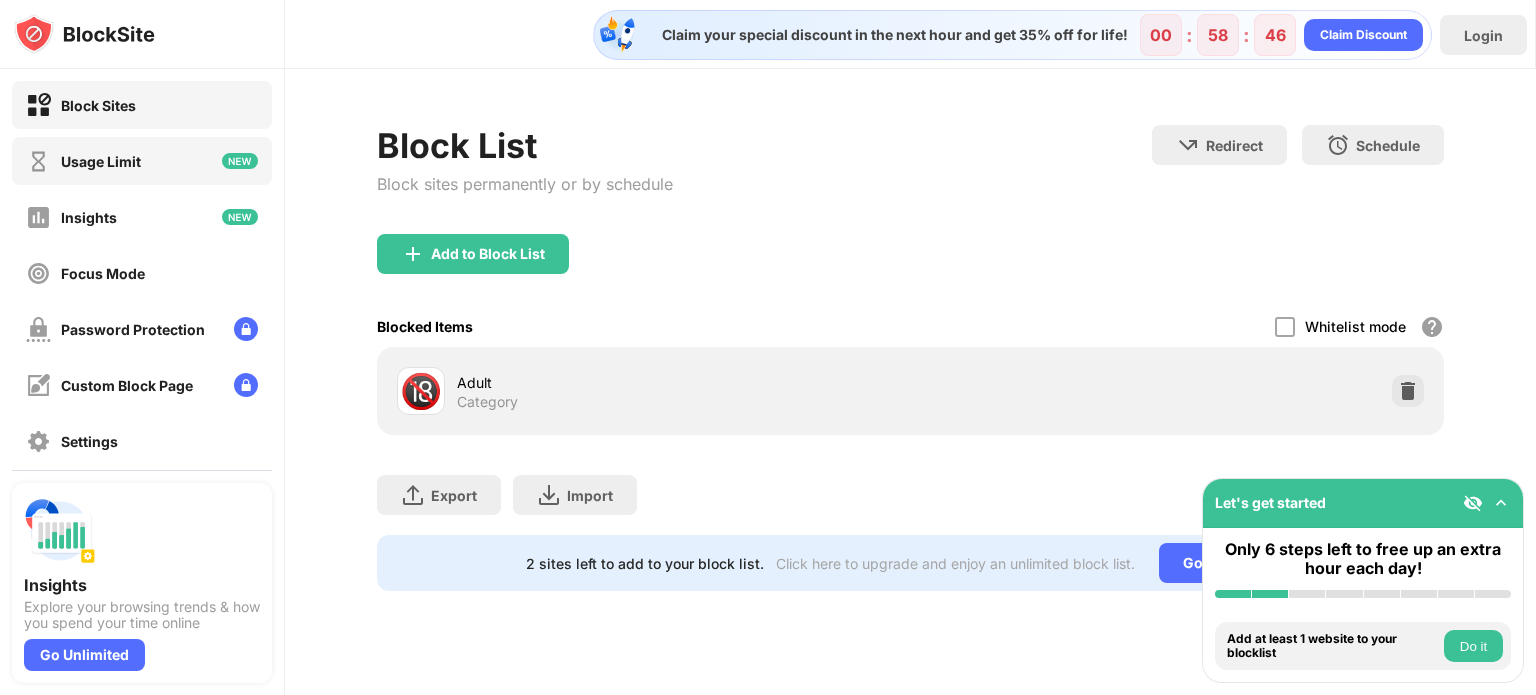 click on "Usage Limit" at bounding box center [101, 161] 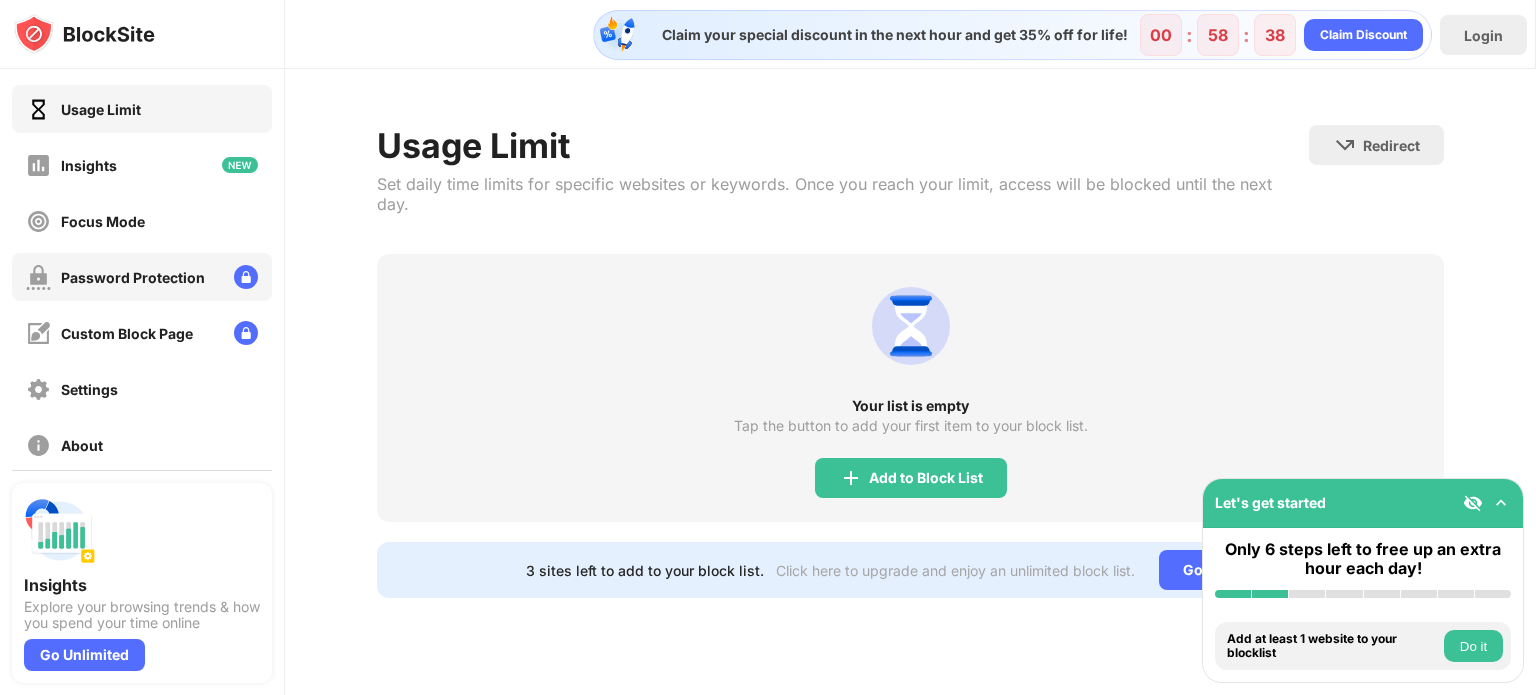 scroll, scrollTop: 48, scrollLeft: 0, axis: vertical 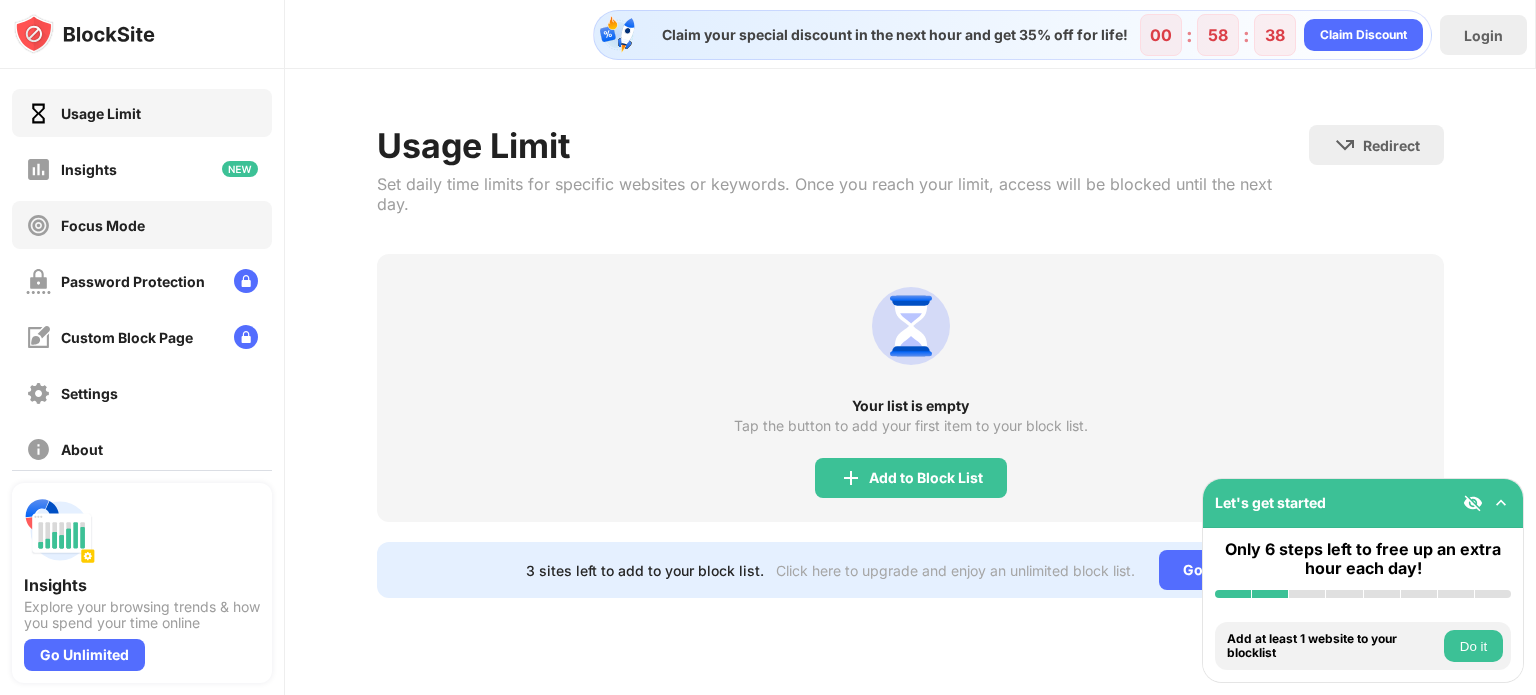 click on "Focus Mode" at bounding box center [142, 225] 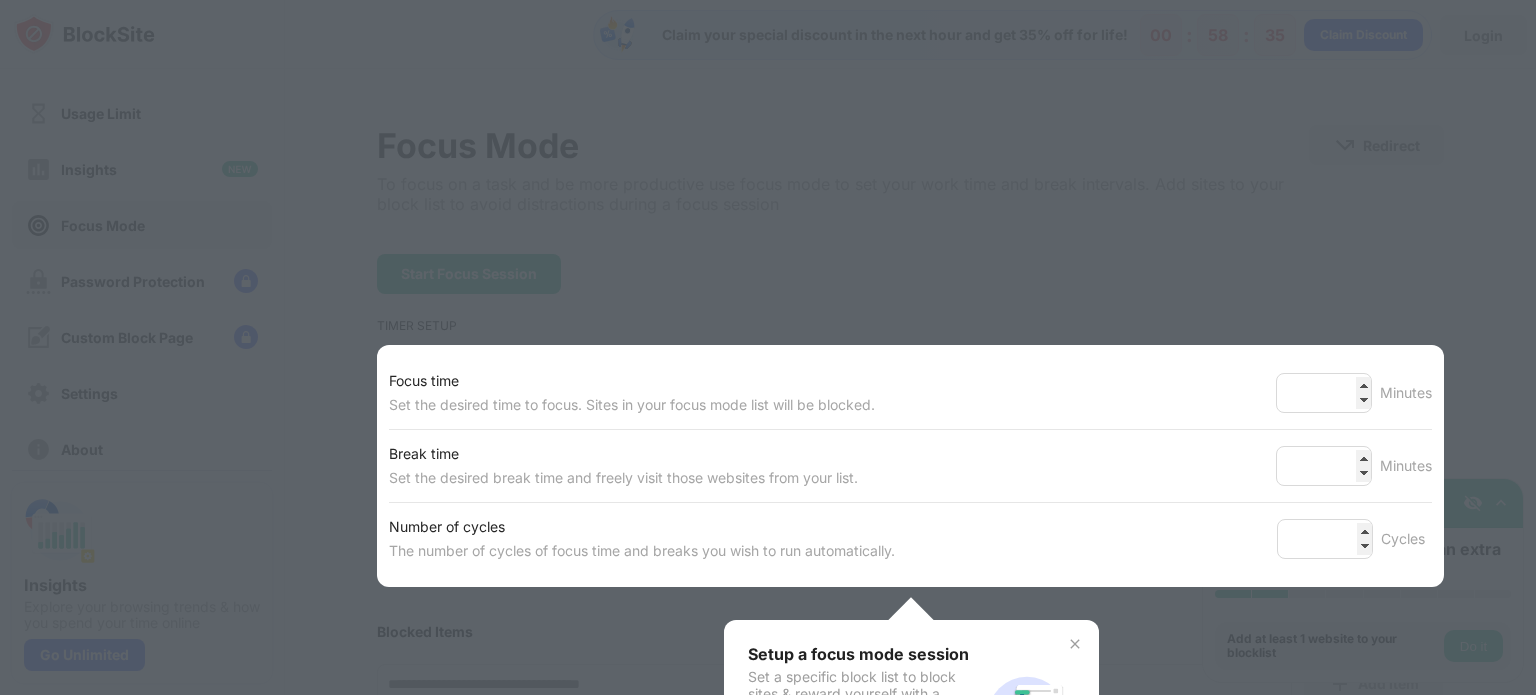 click at bounding box center [768, 347] 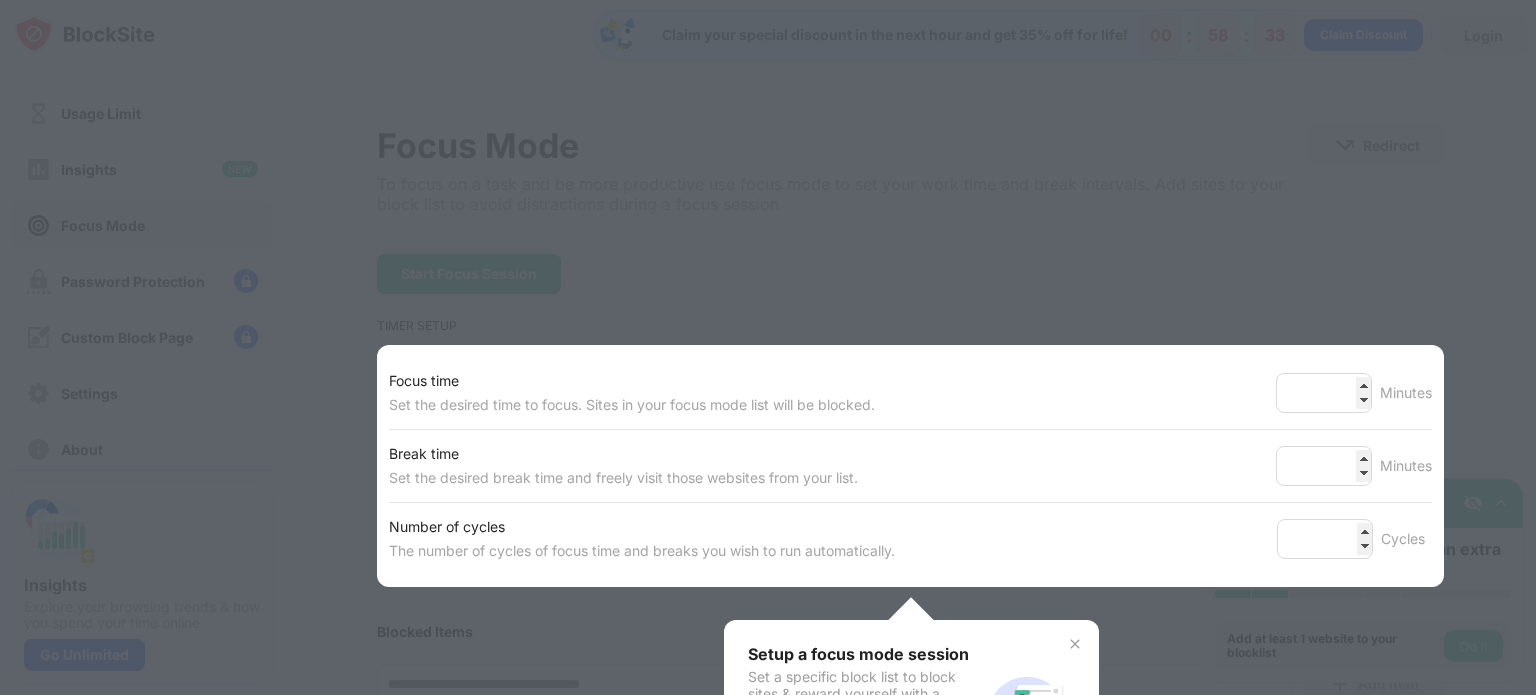 click at bounding box center [1075, 644] 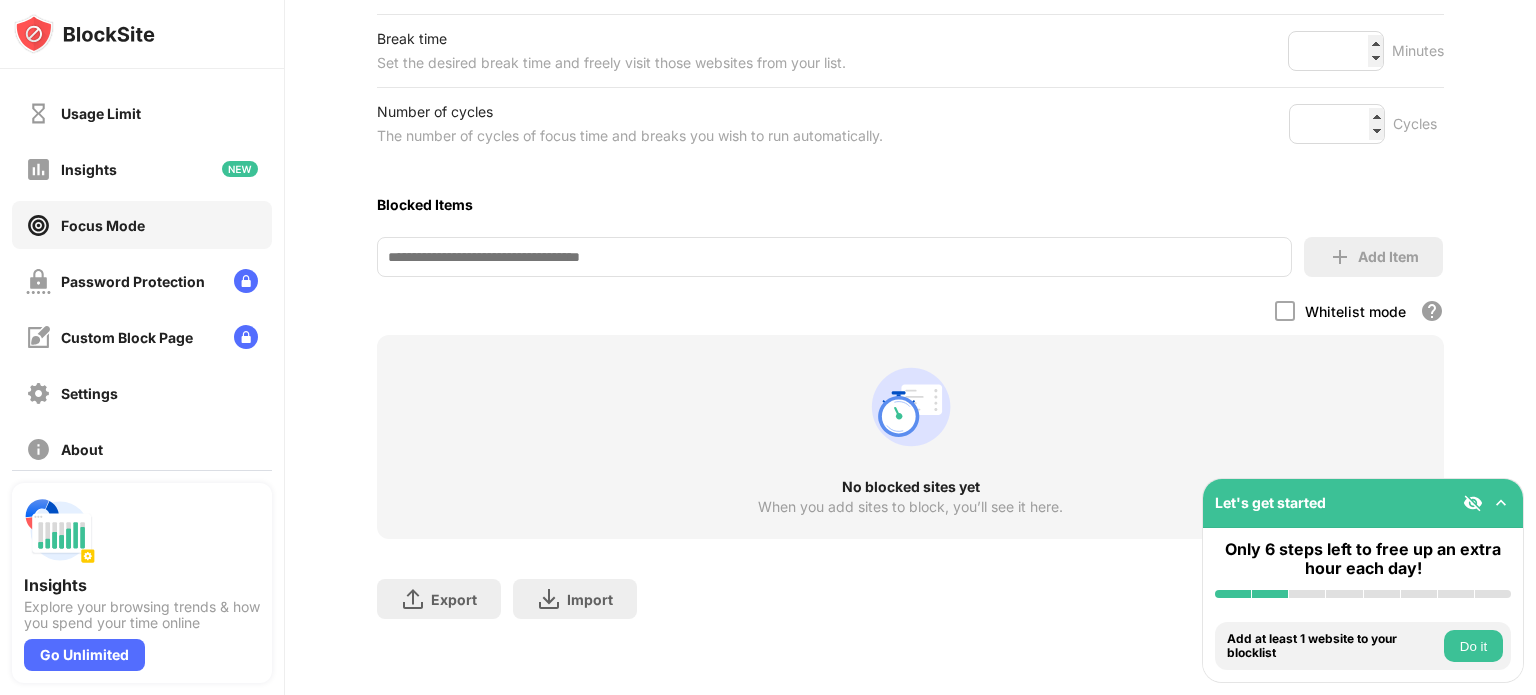 scroll, scrollTop: 0, scrollLeft: 0, axis: both 